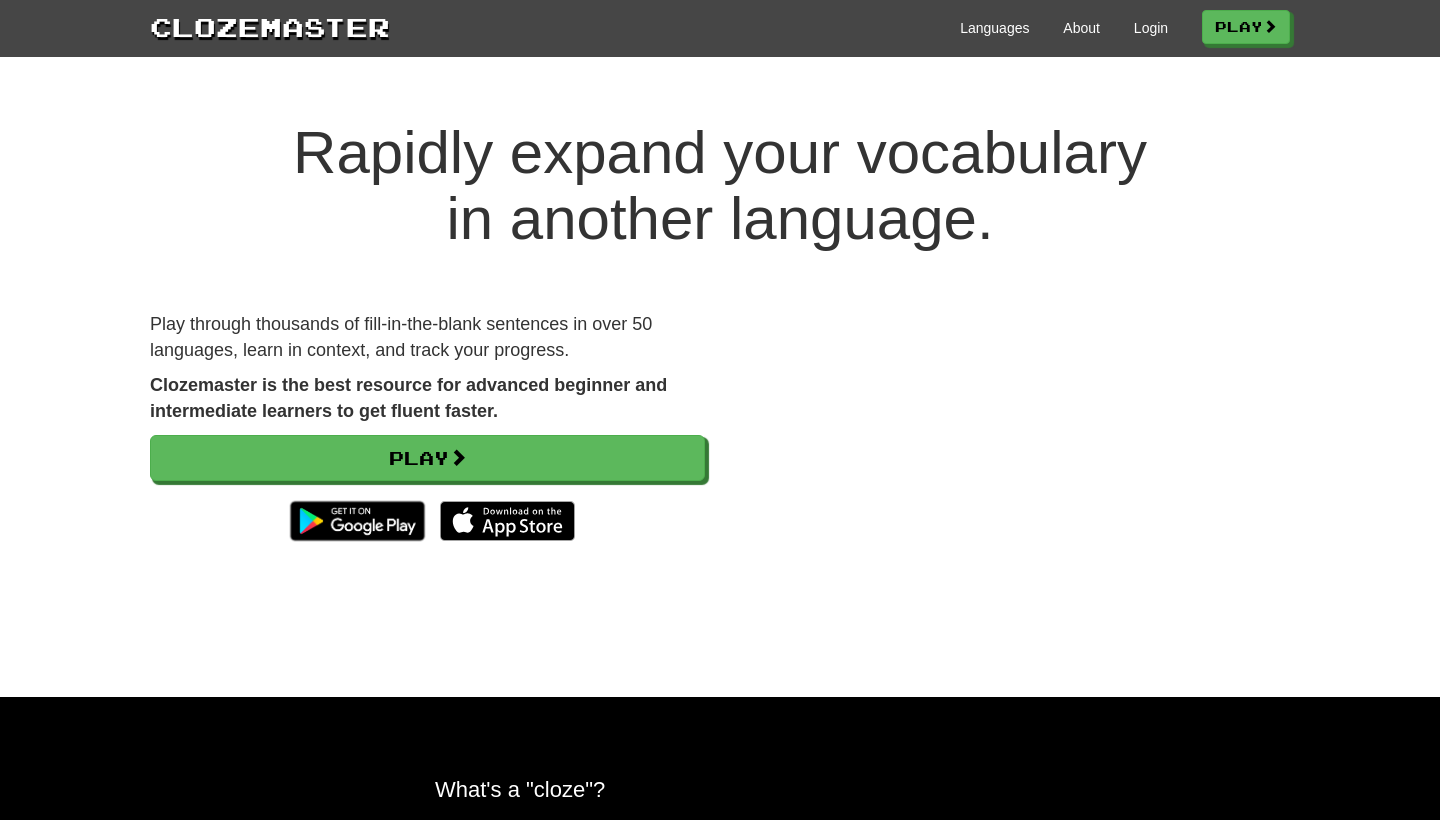 scroll, scrollTop: 0, scrollLeft: 0, axis: both 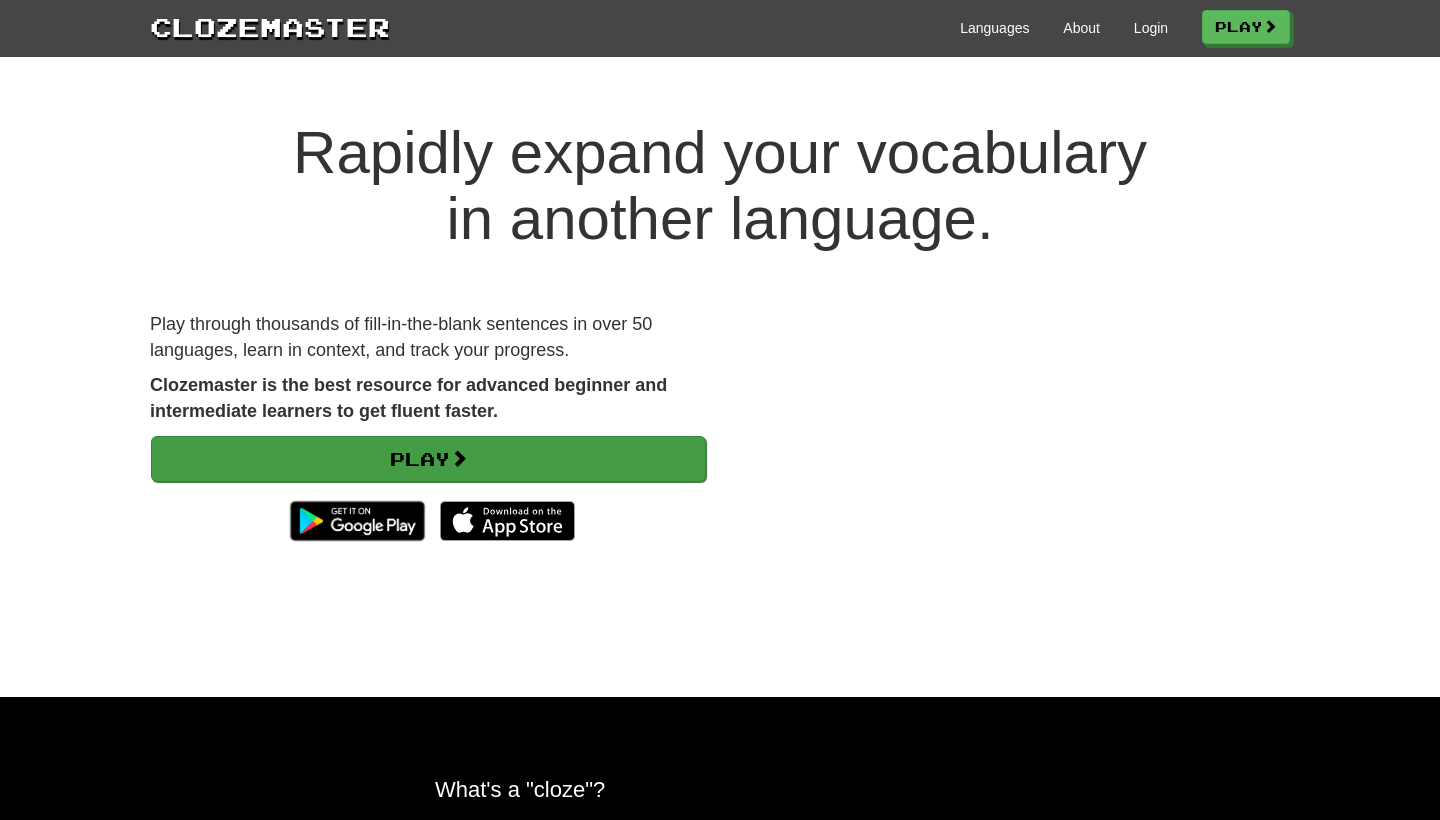 click at bounding box center (459, 458) 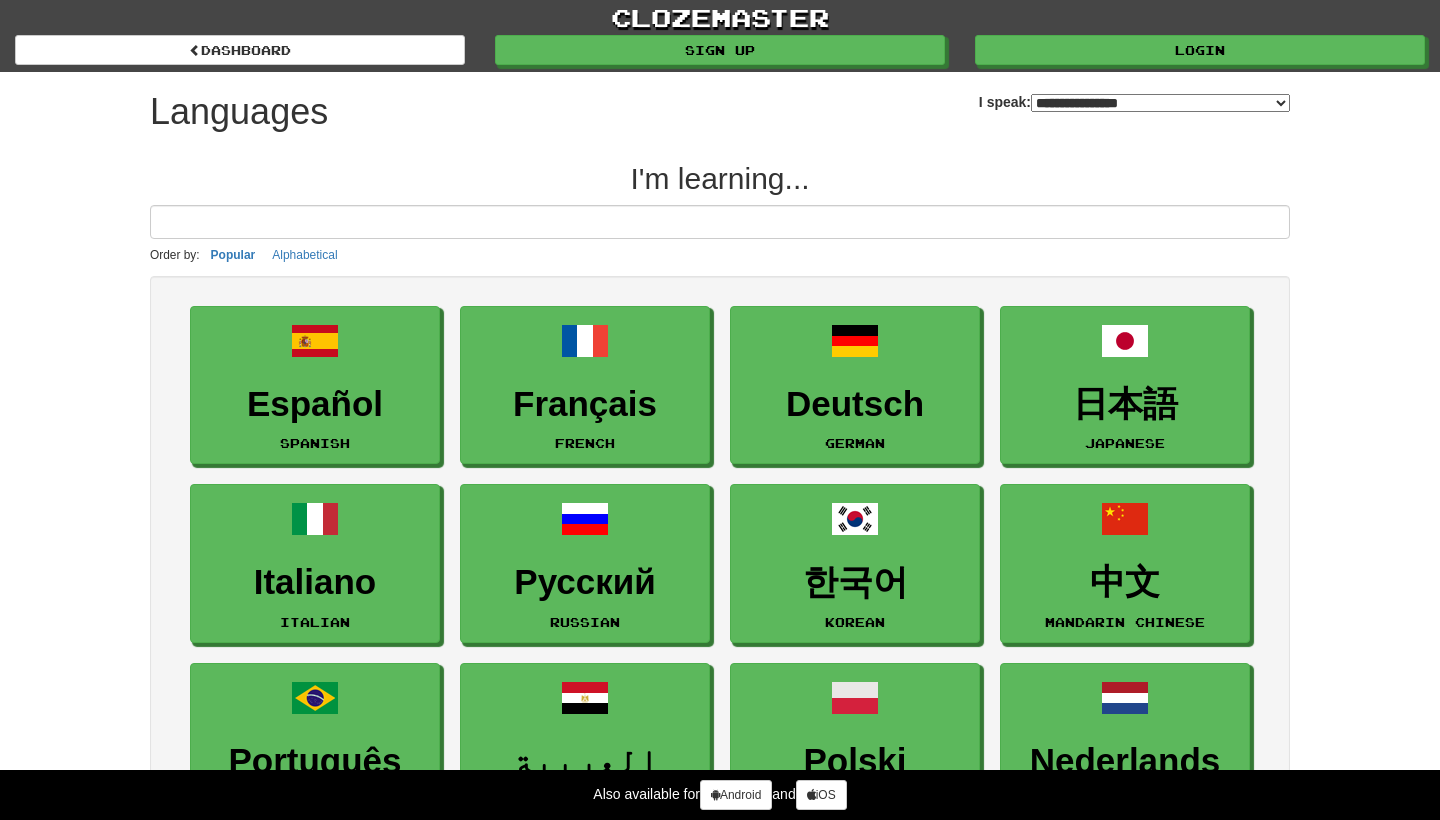 select on "*******" 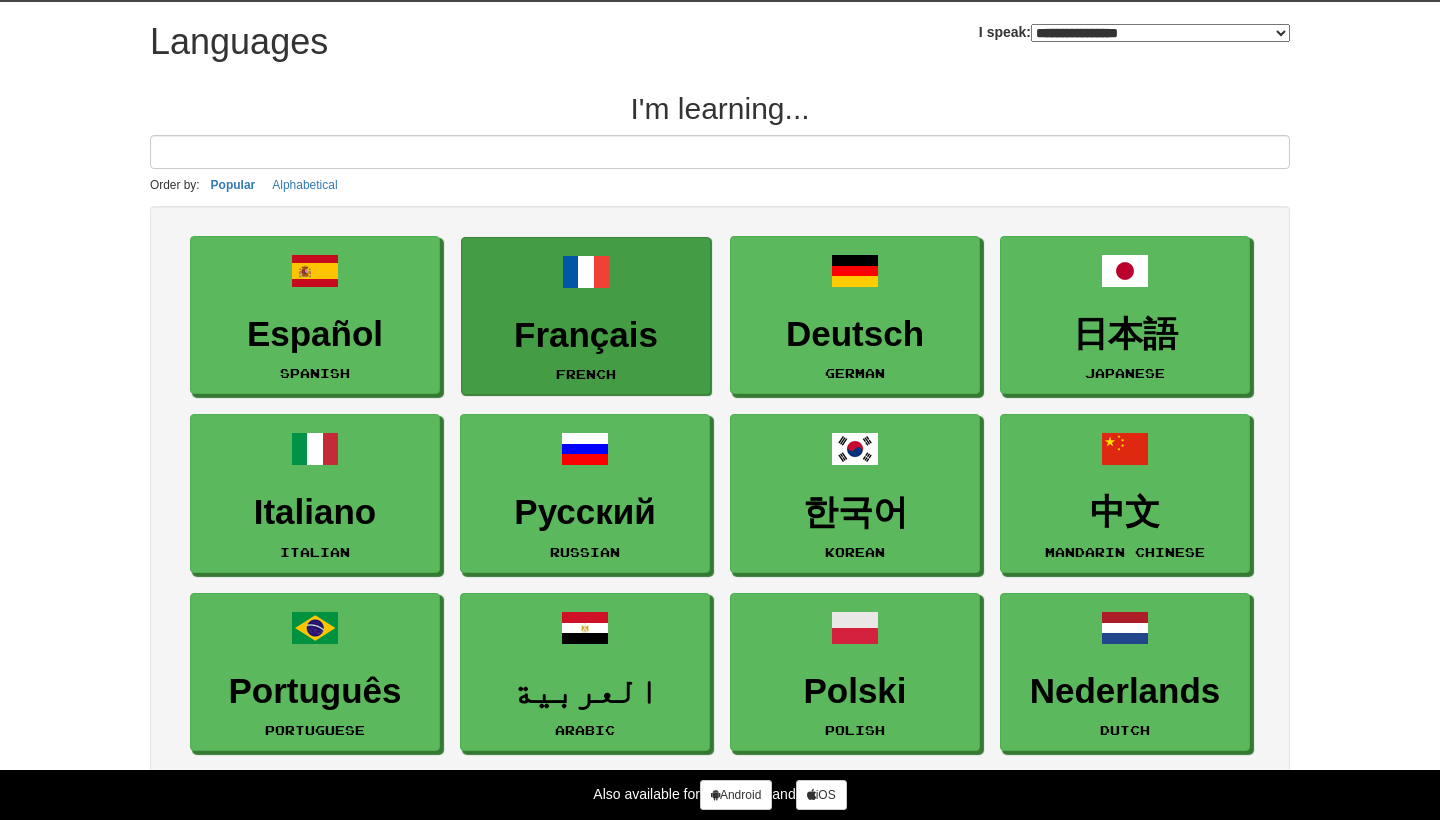 scroll, scrollTop: 74, scrollLeft: 0, axis: vertical 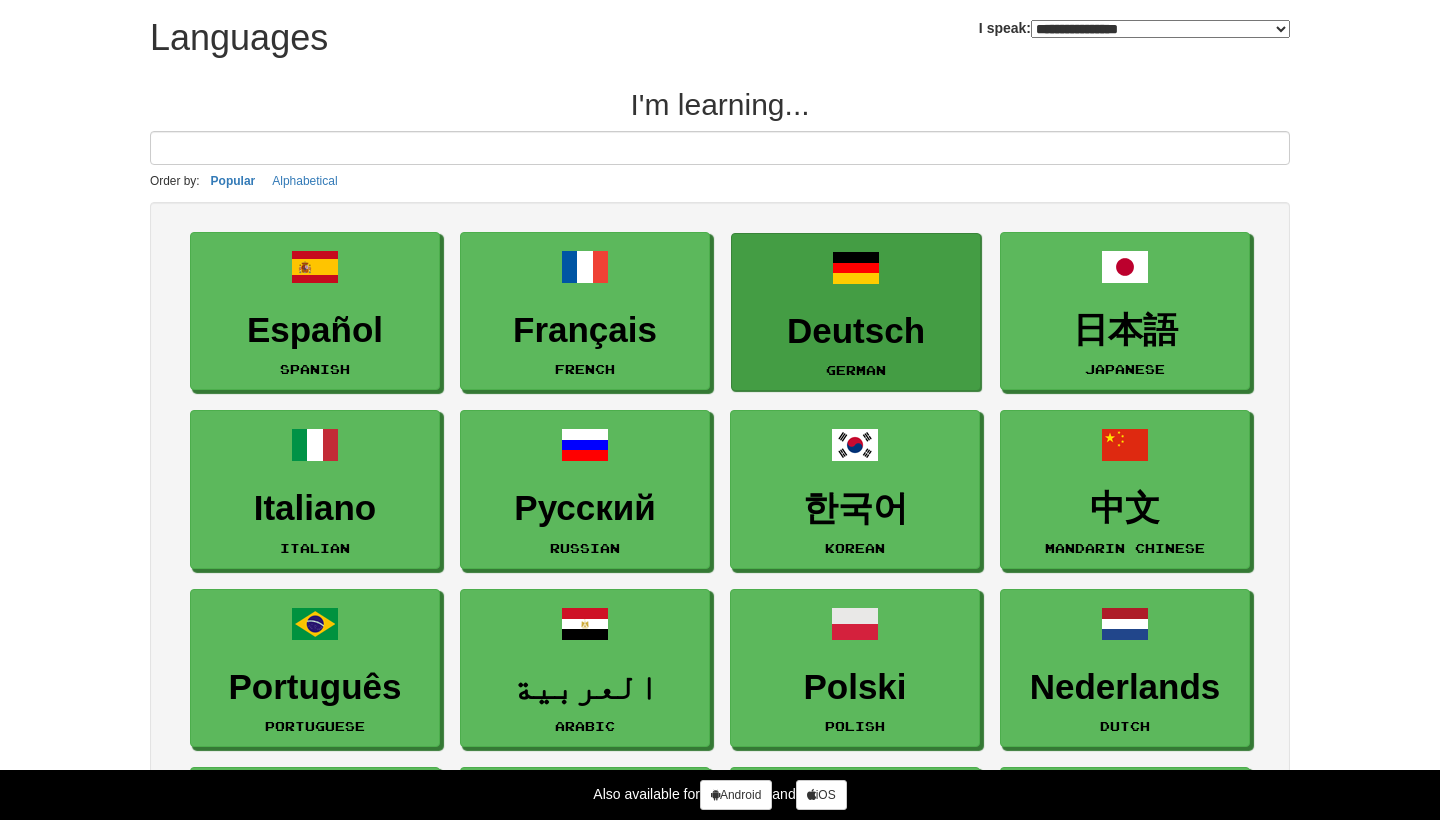 click on "Deutsch German" at bounding box center [856, 312] 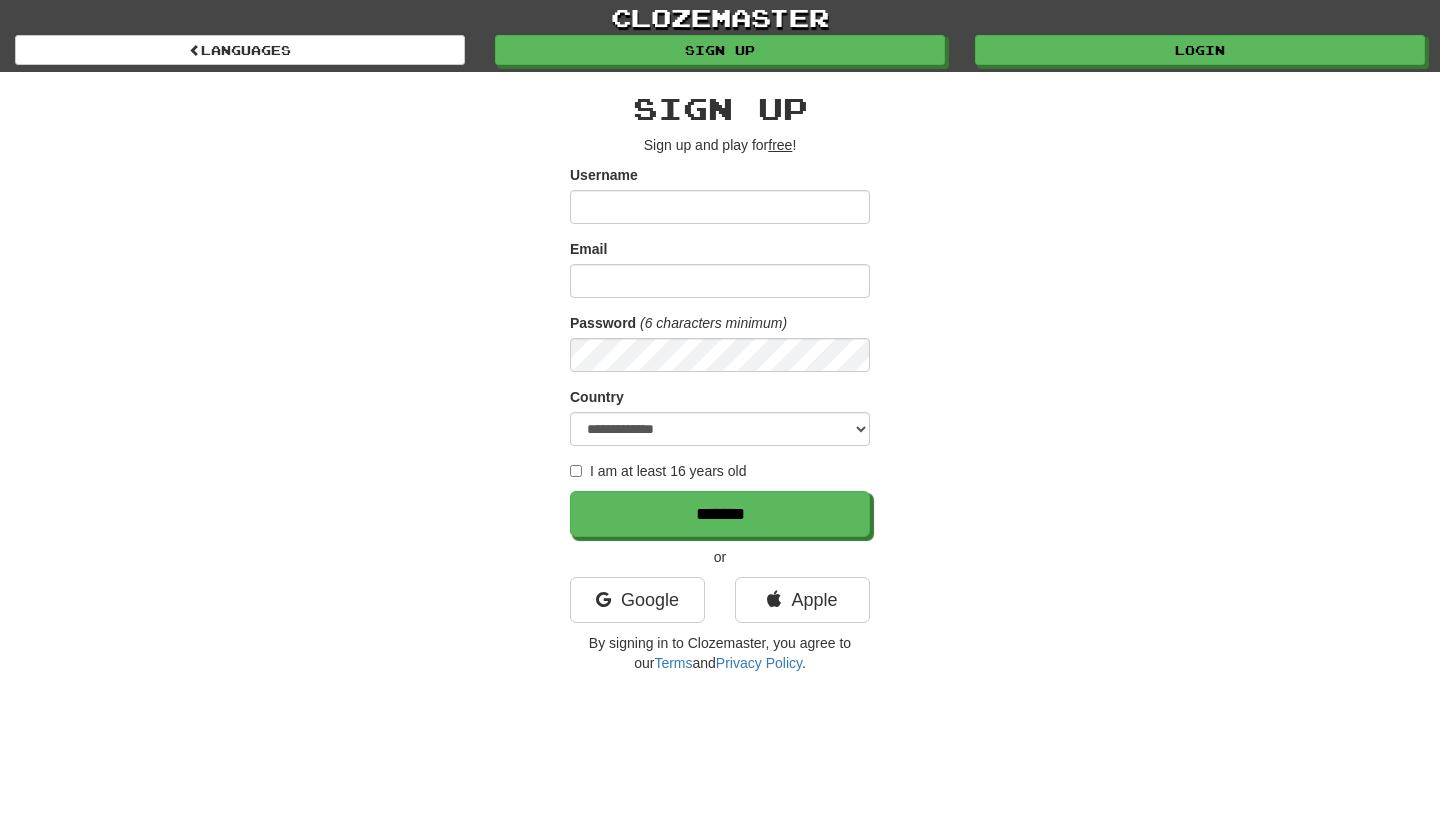 scroll, scrollTop: 0, scrollLeft: 0, axis: both 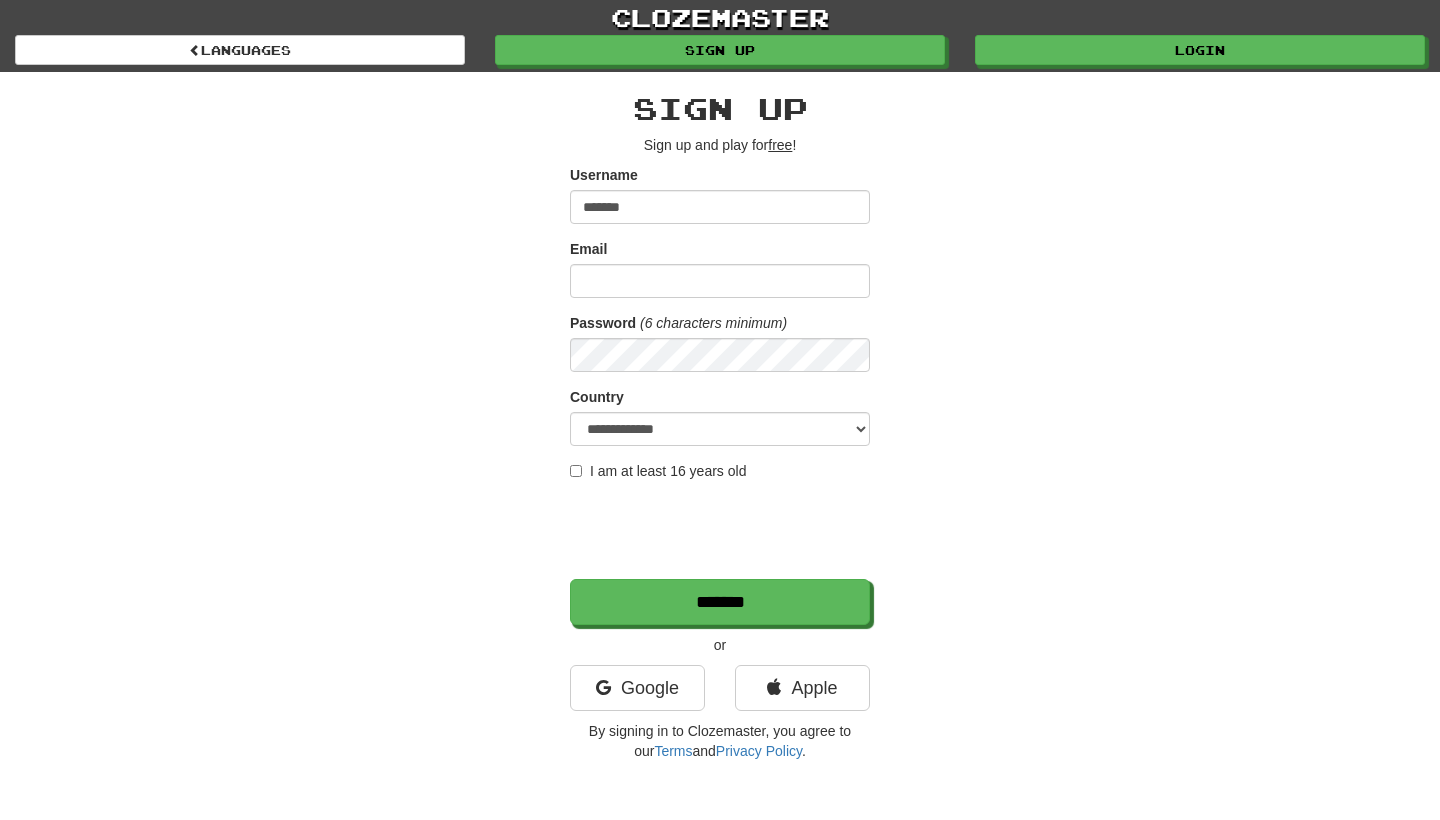 type on "*******" 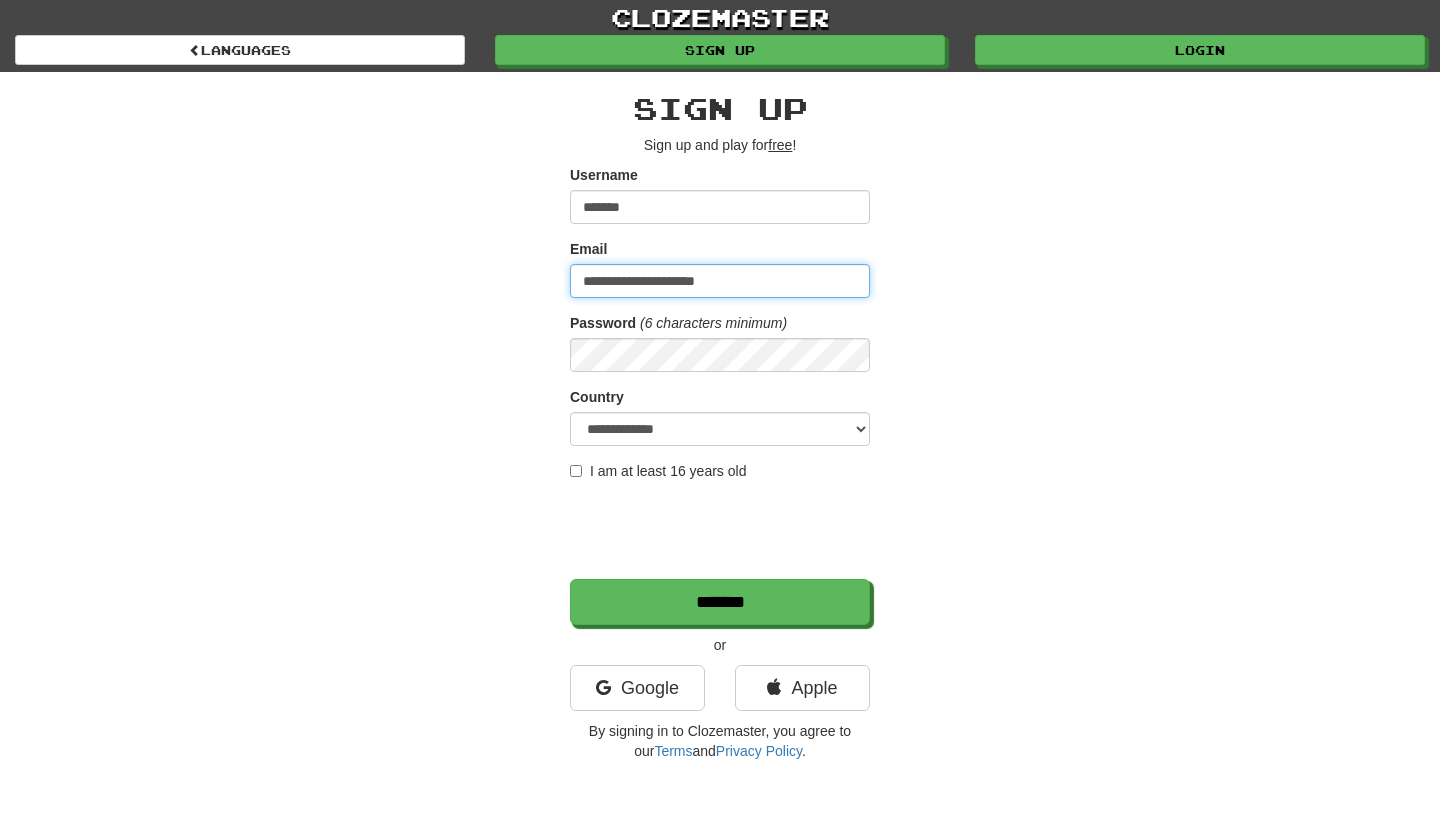 type on "**********" 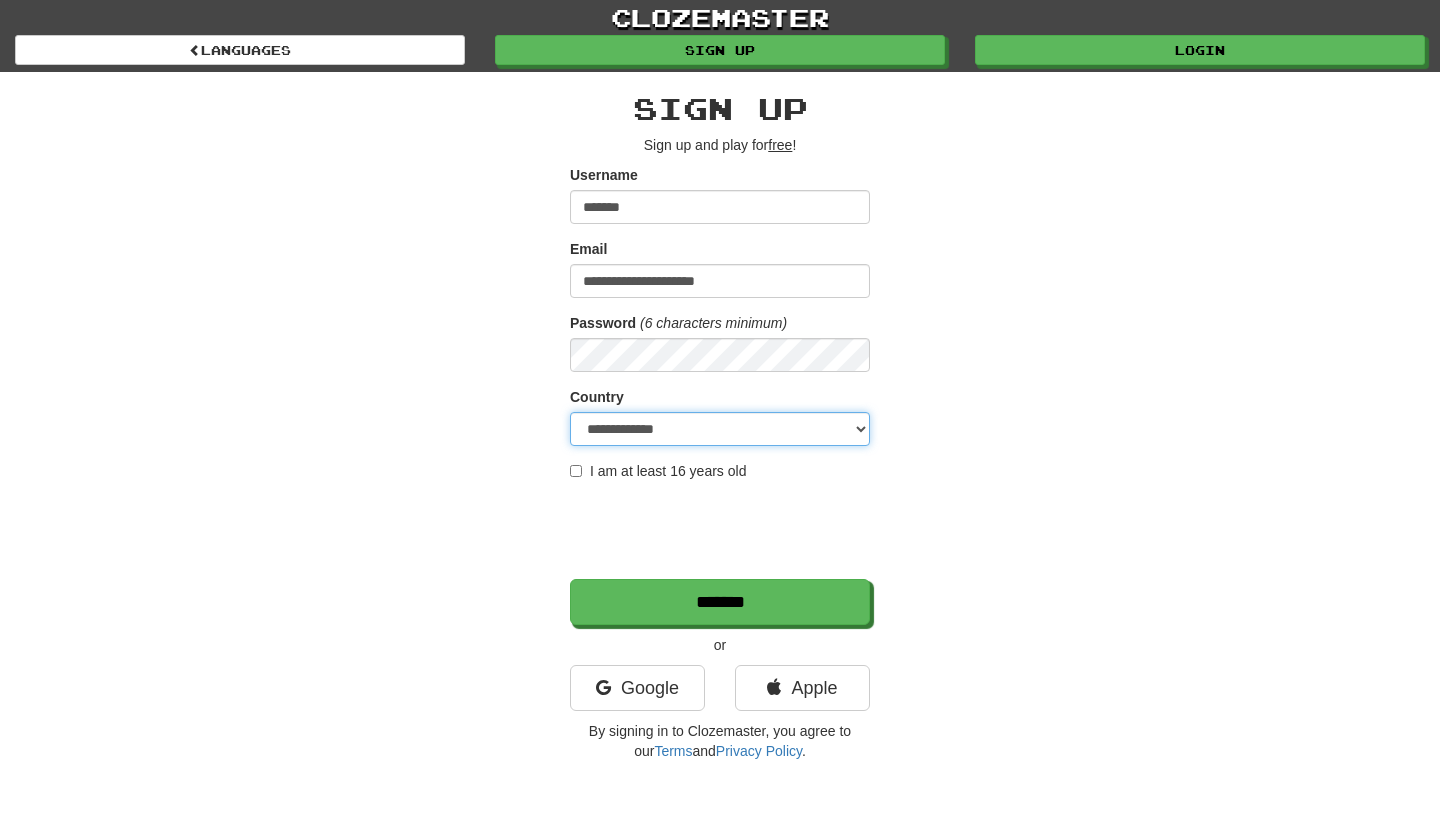 select on "**" 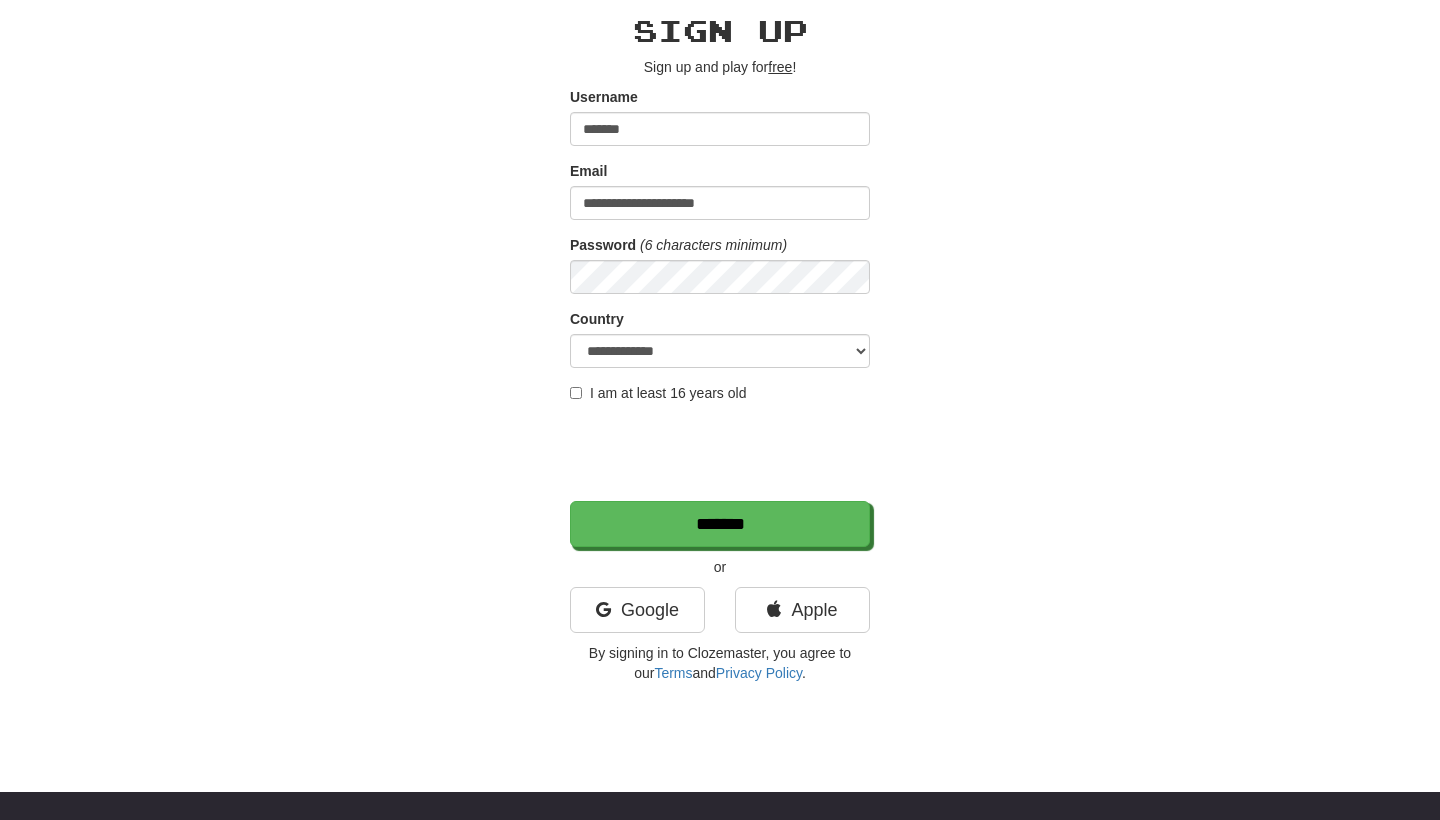 scroll, scrollTop: 104, scrollLeft: 0, axis: vertical 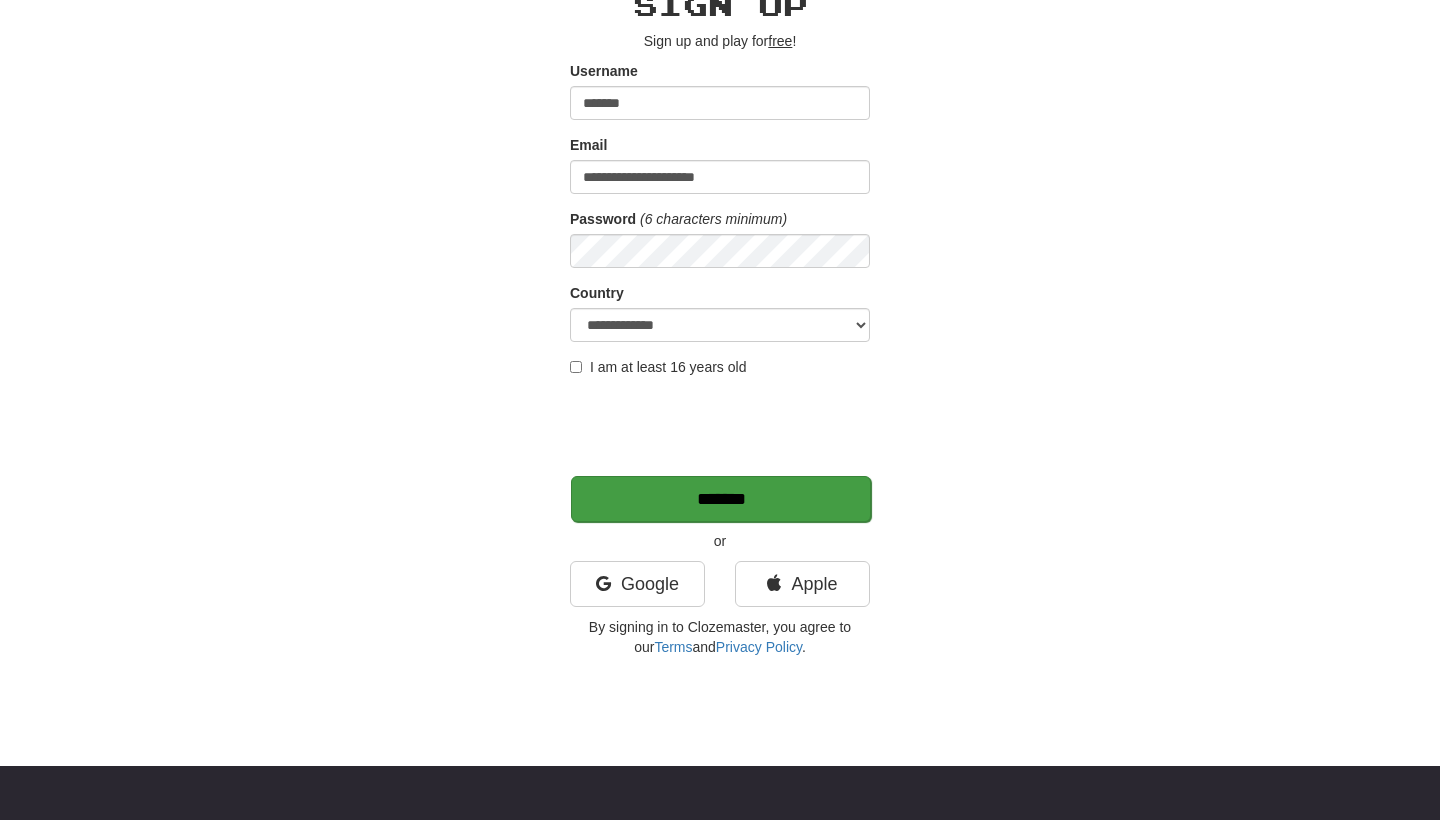 click on "*******" at bounding box center (721, 499) 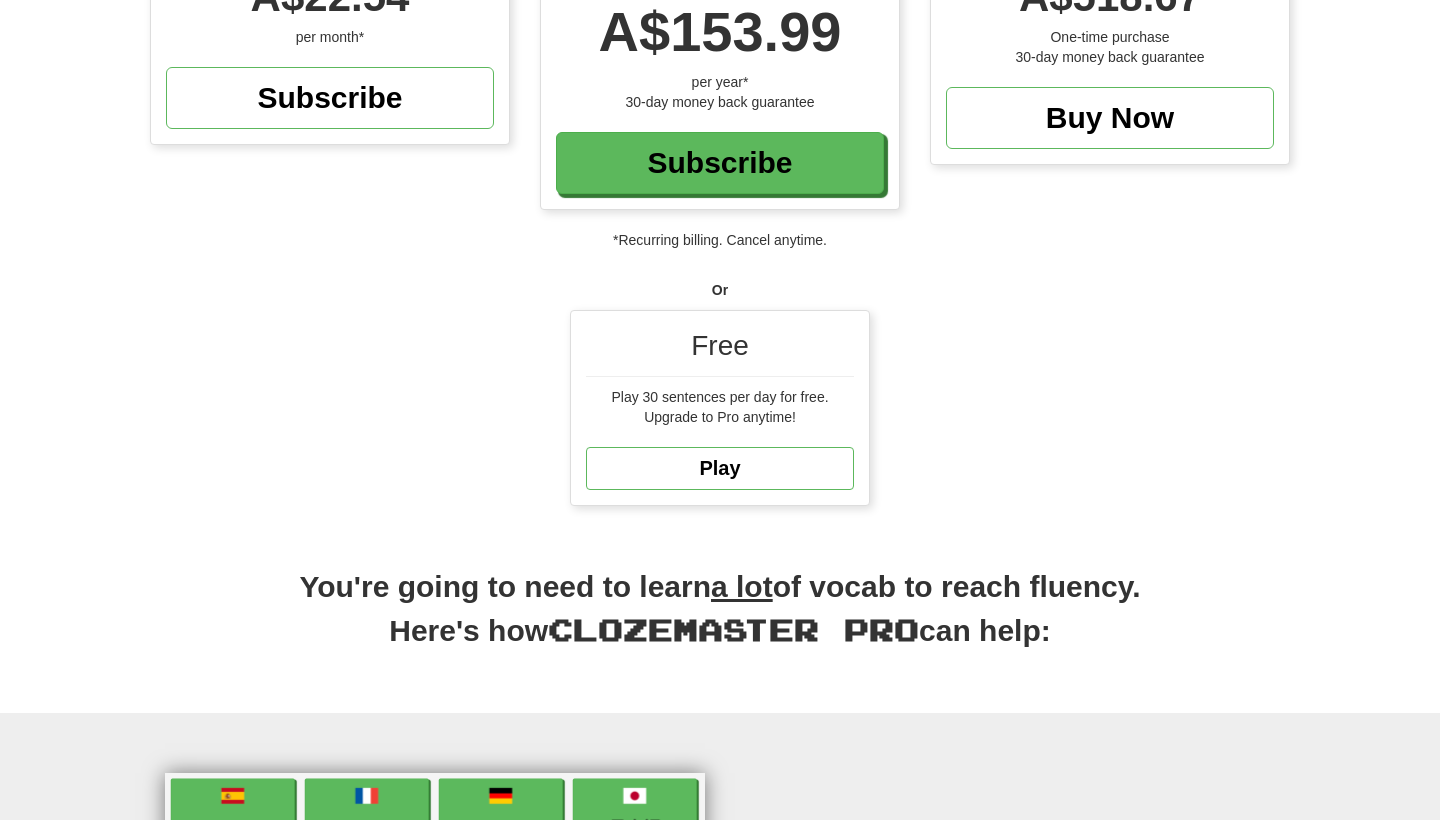 scroll, scrollTop: 336, scrollLeft: 0, axis: vertical 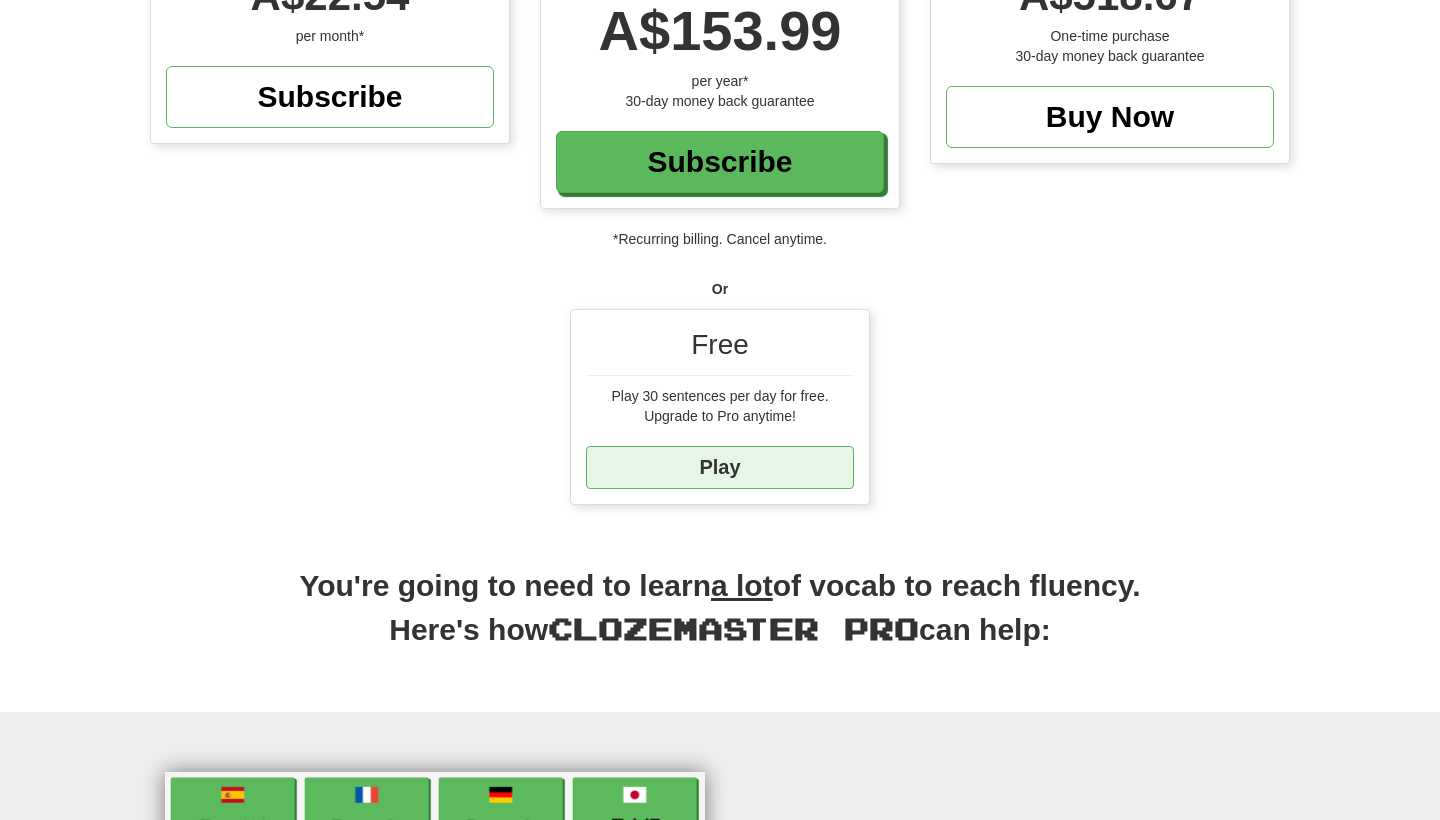 click on "Play" at bounding box center [720, 467] 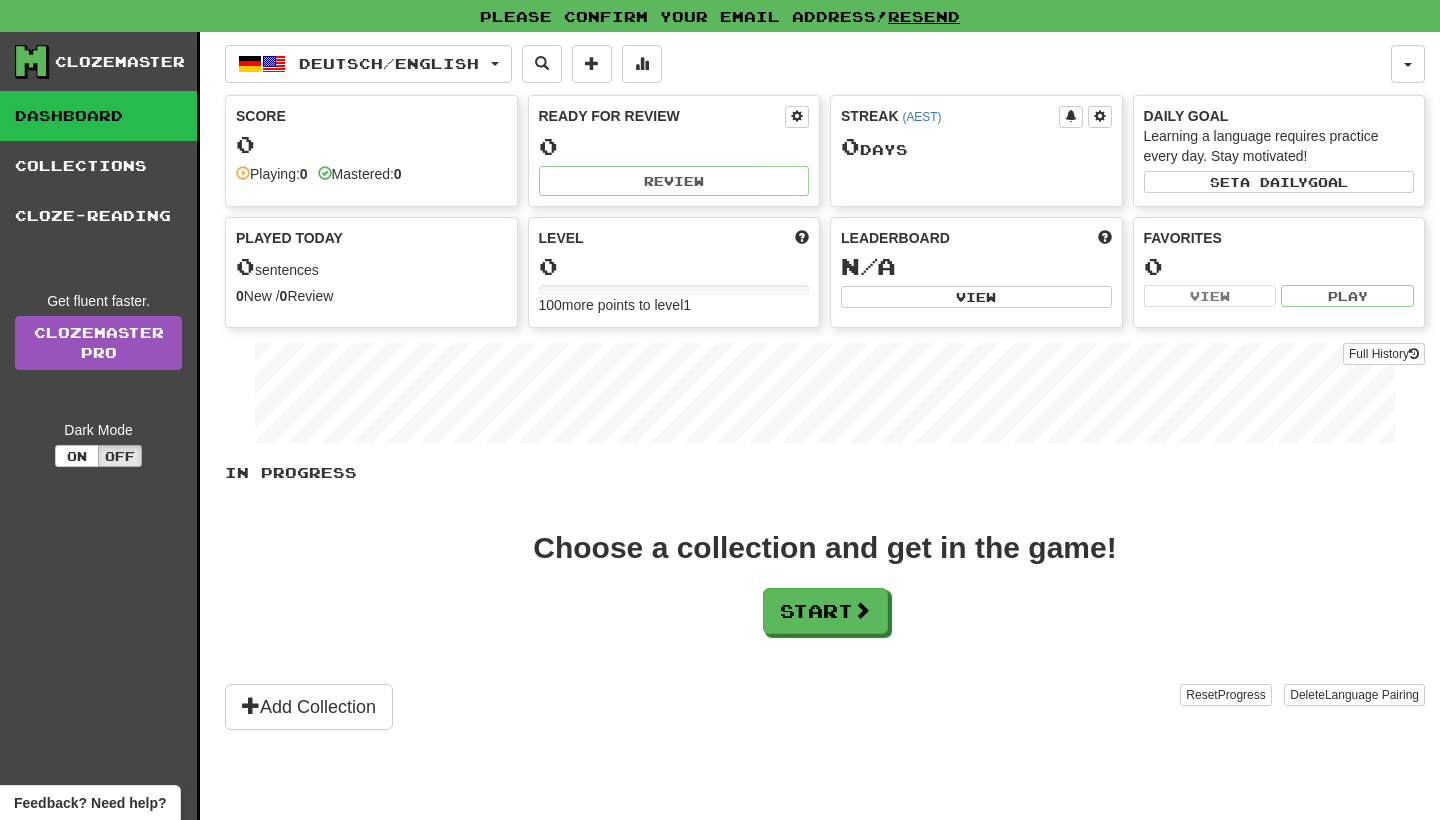 scroll, scrollTop: 32, scrollLeft: 0, axis: vertical 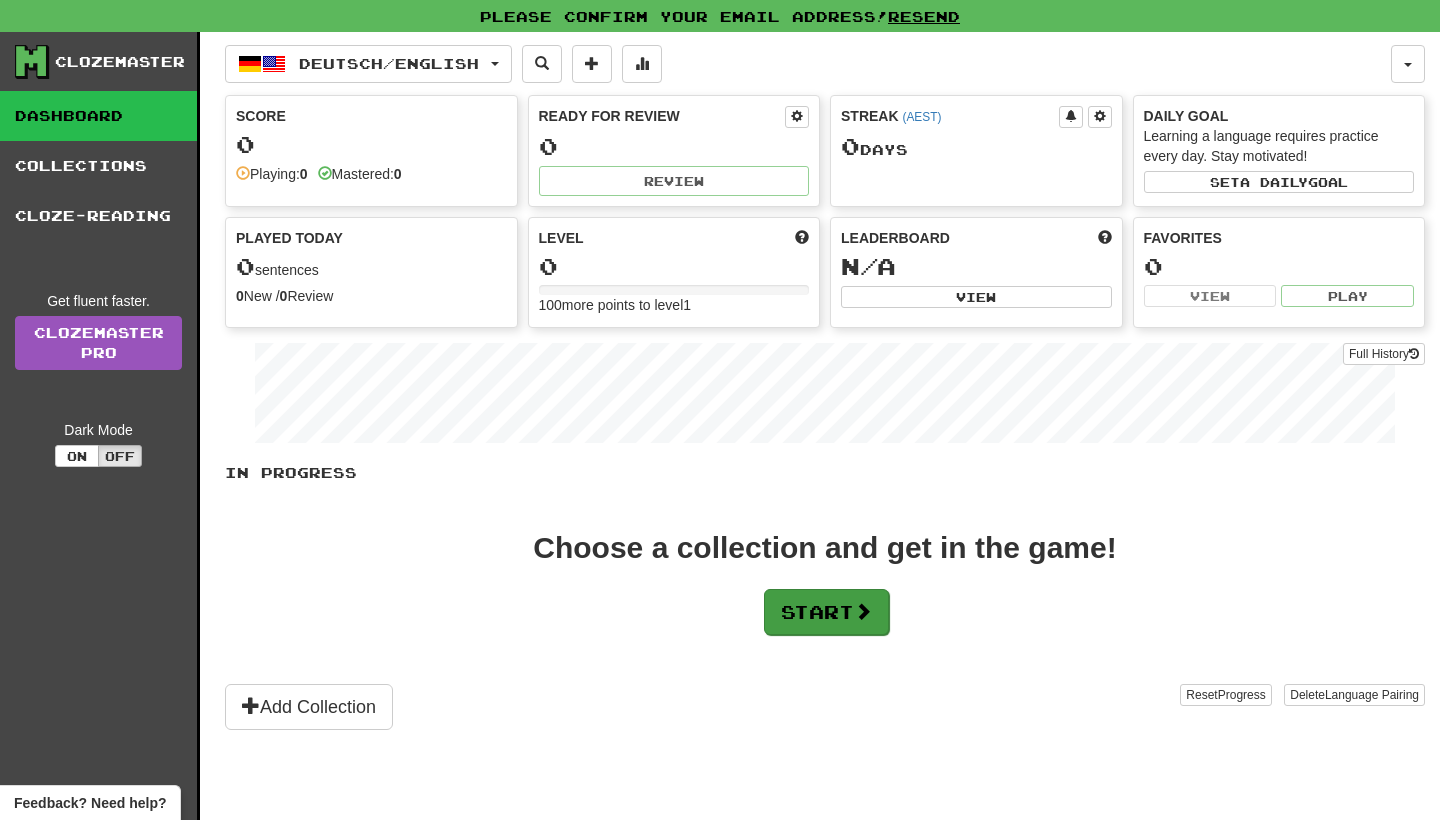 click on "Start" at bounding box center (826, 612) 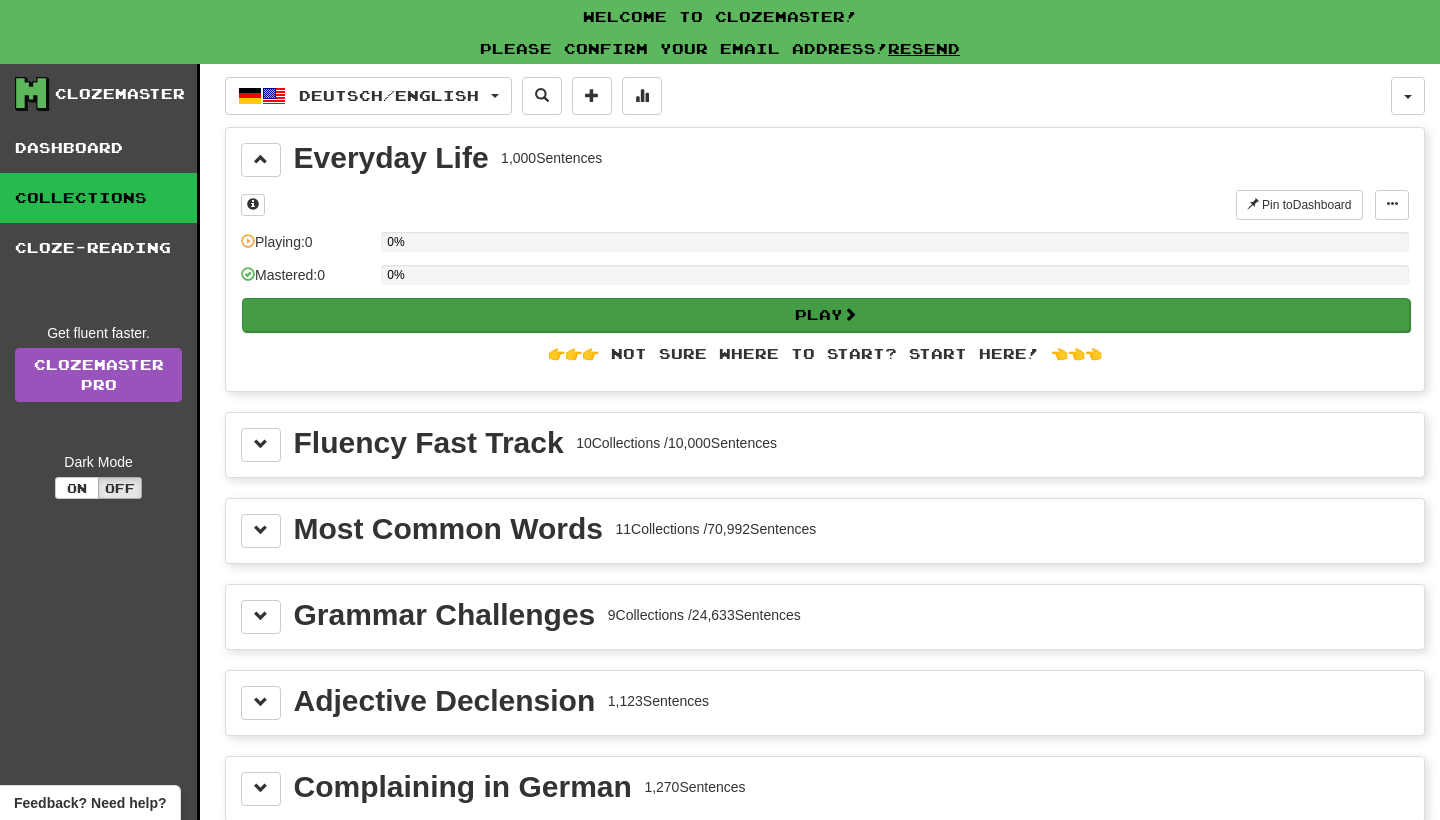 click on "Play" at bounding box center [826, 315] 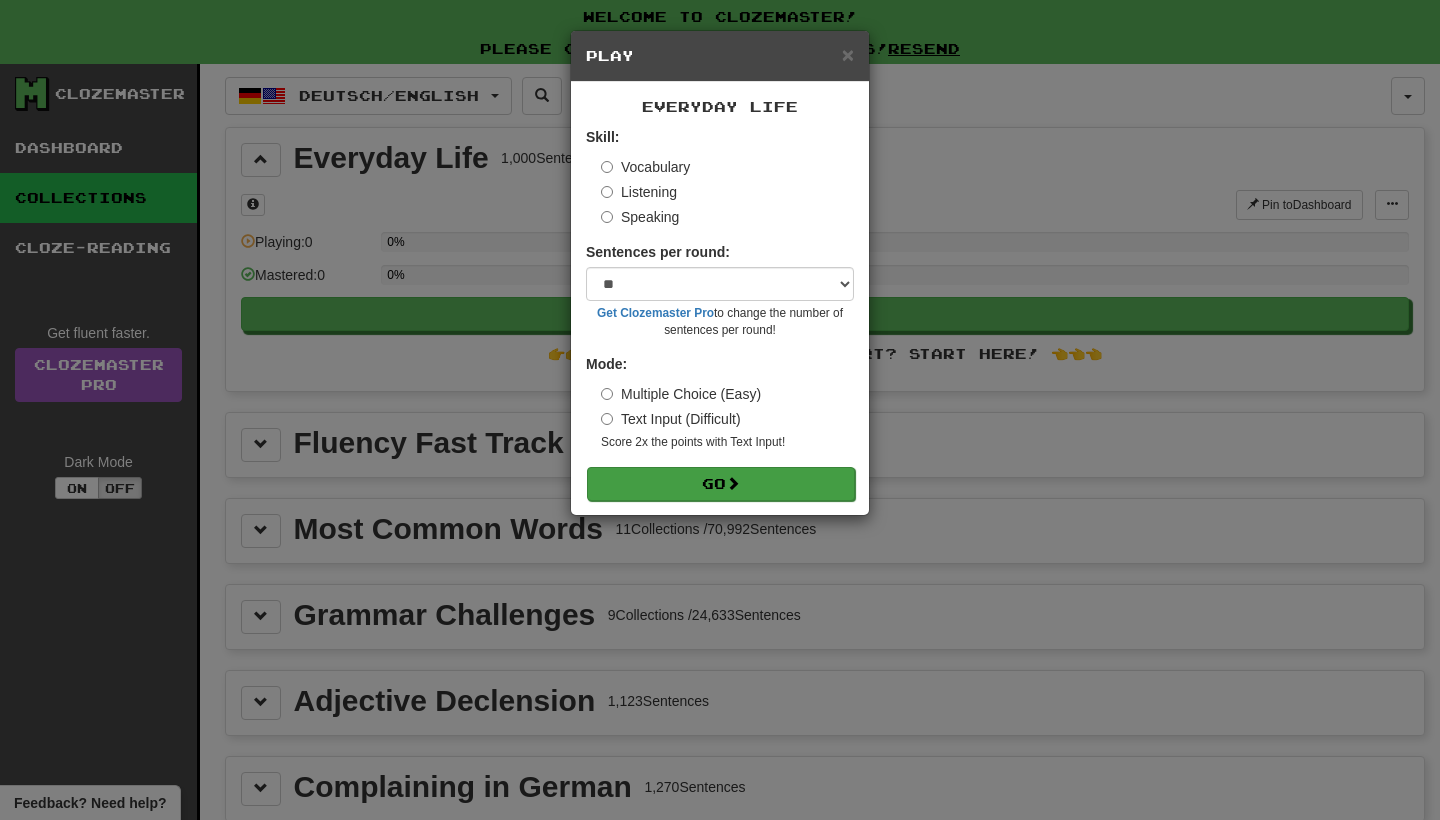 click on "Go" at bounding box center [721, 484] 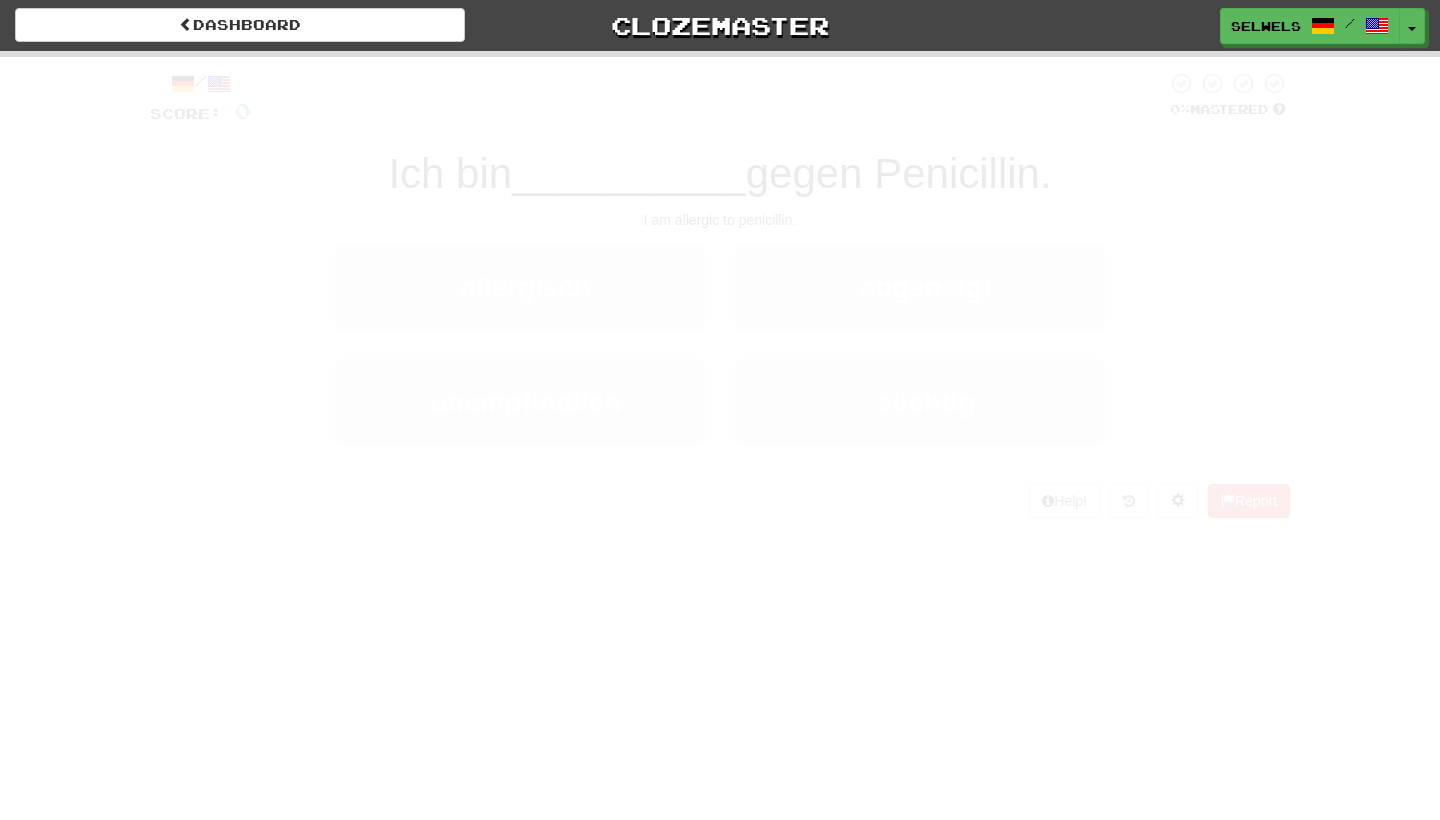 scroll, scrollTop: 0, scrollLeft: 0, axis: both 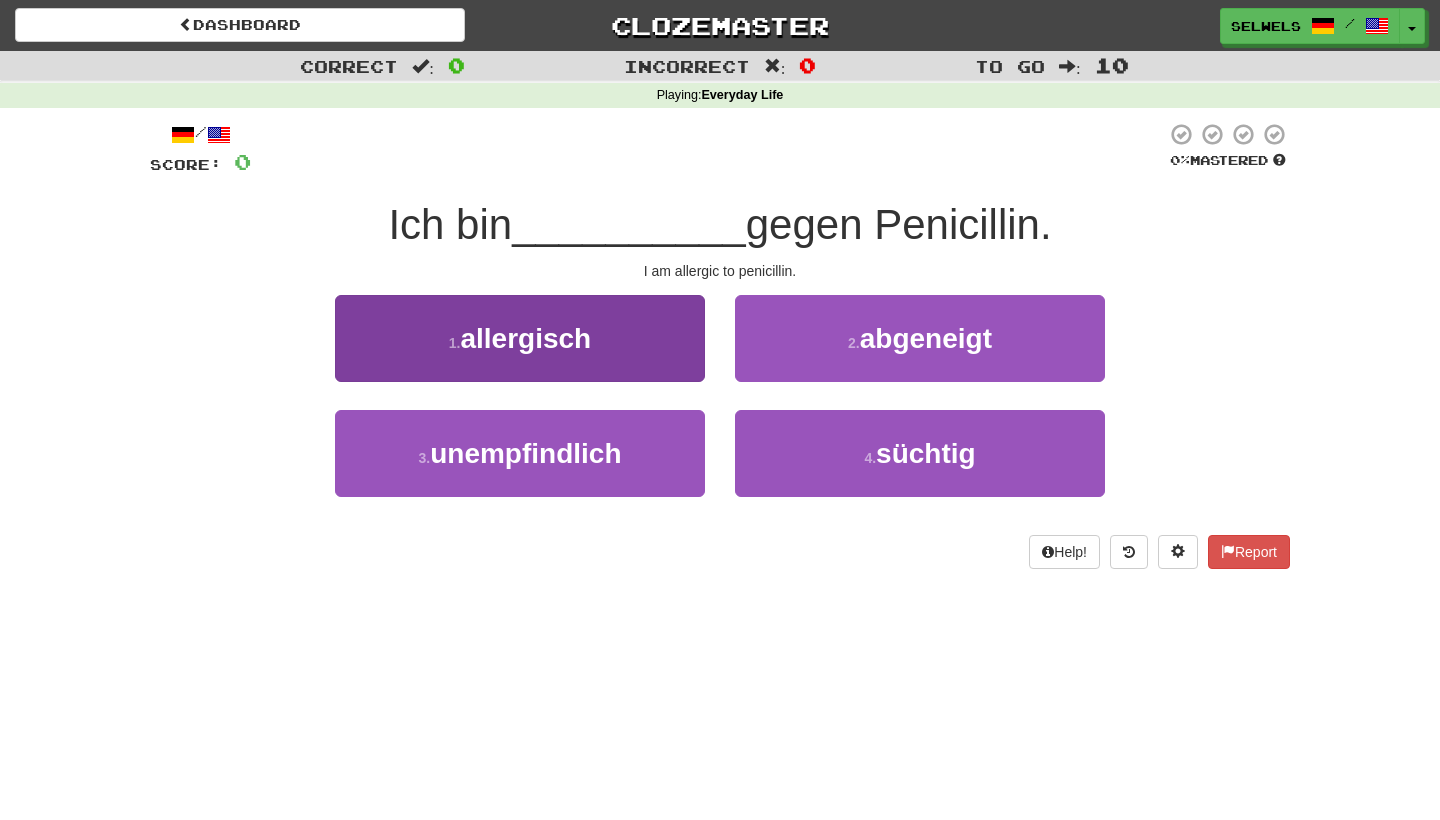 click on "1 .  allergisch" at bounding box center (520, 338) 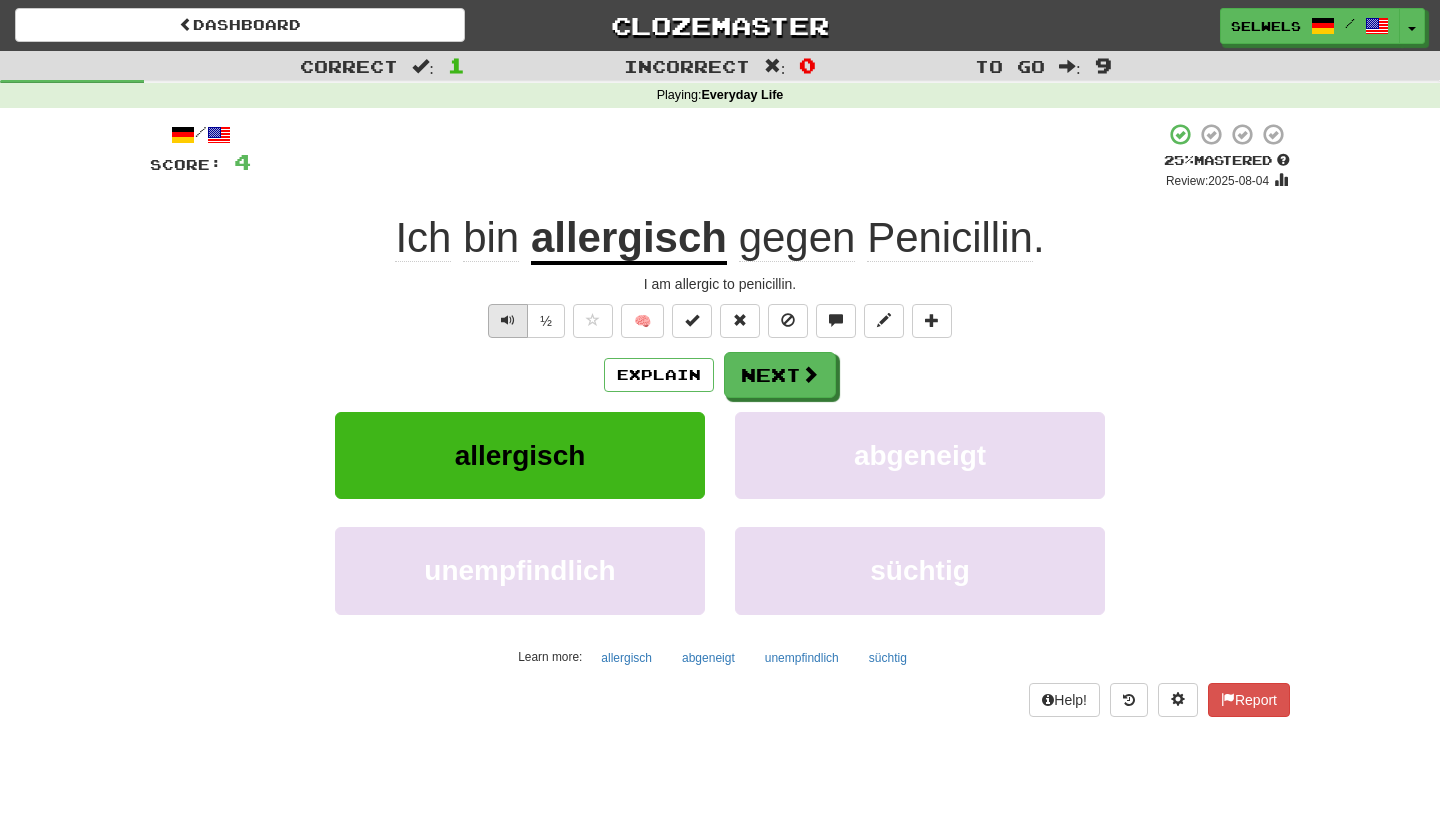 click at bounding box center [508, 321] 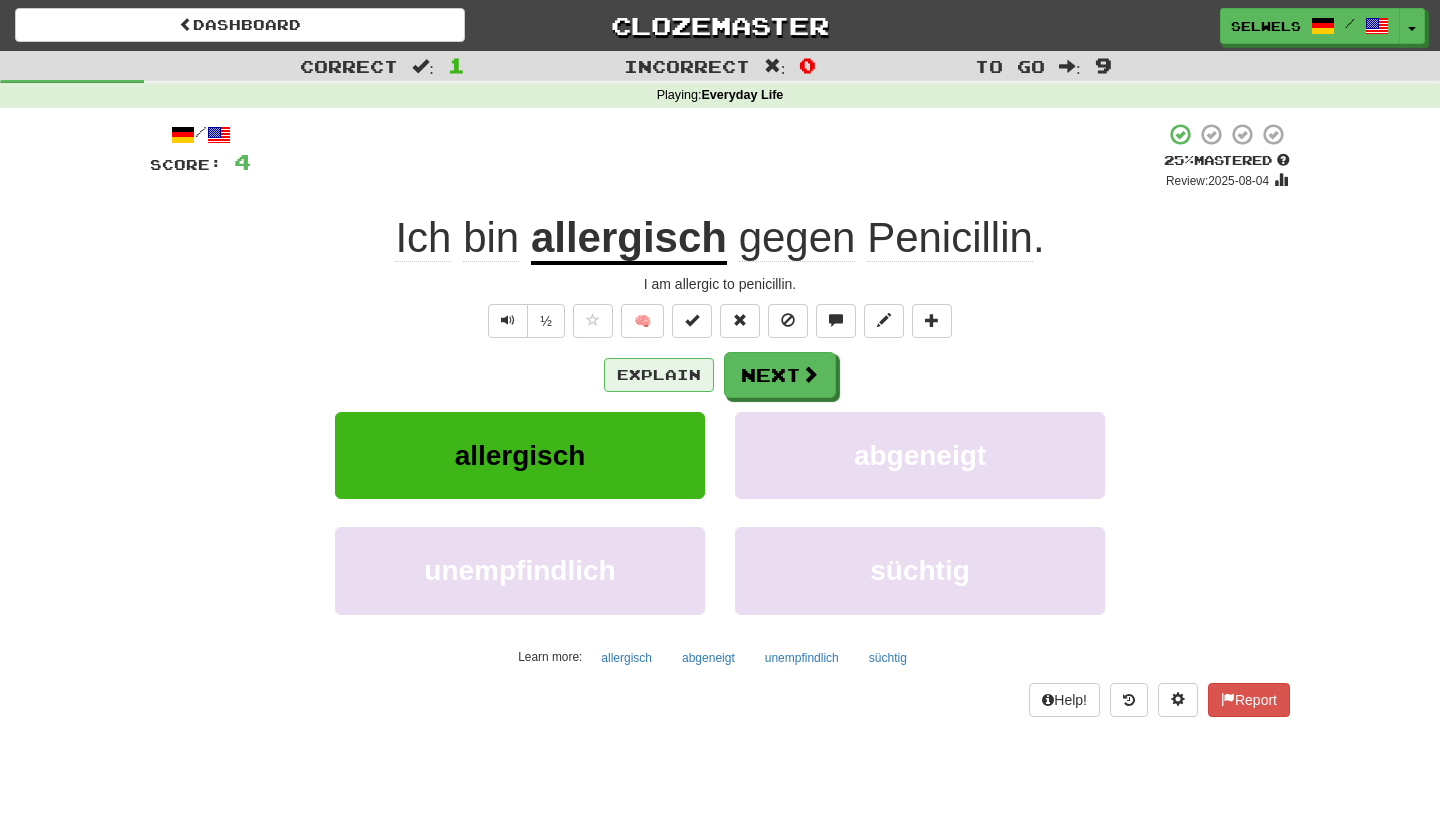 click on "Explain" at bounding box center (659, 375) 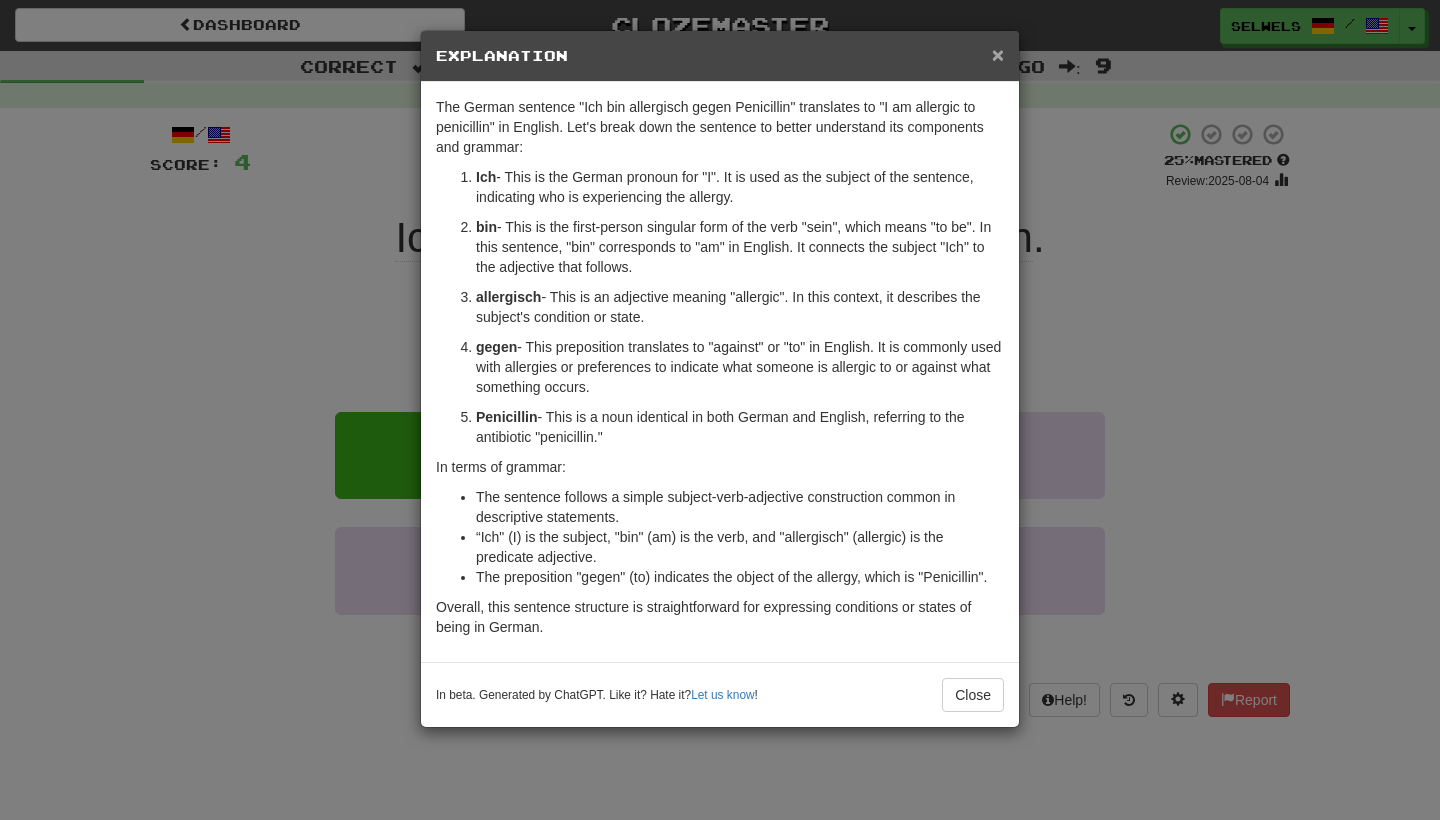 click on "×" at bounding box center (998, 54) 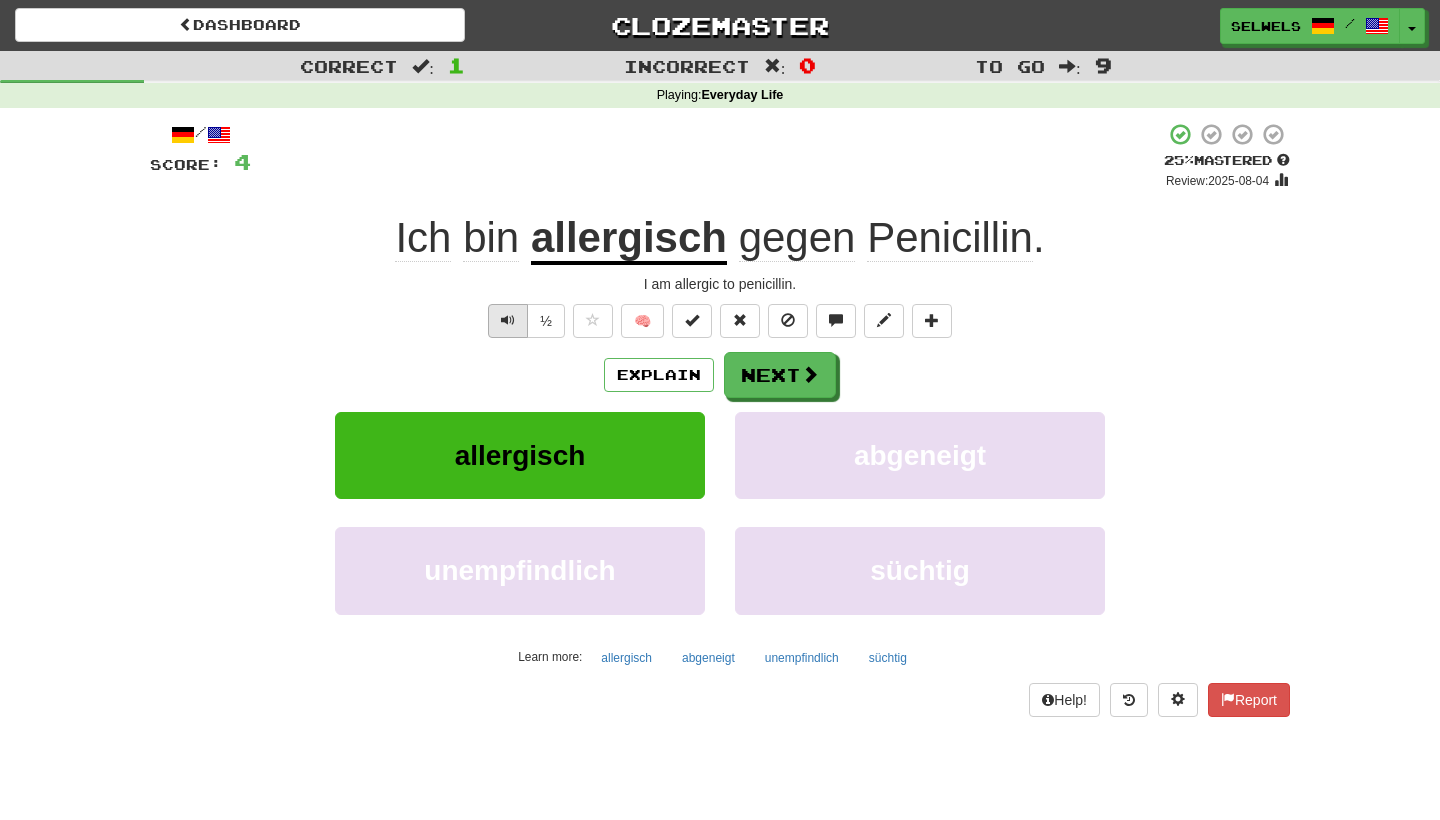 click at bounding box center [508, 320] 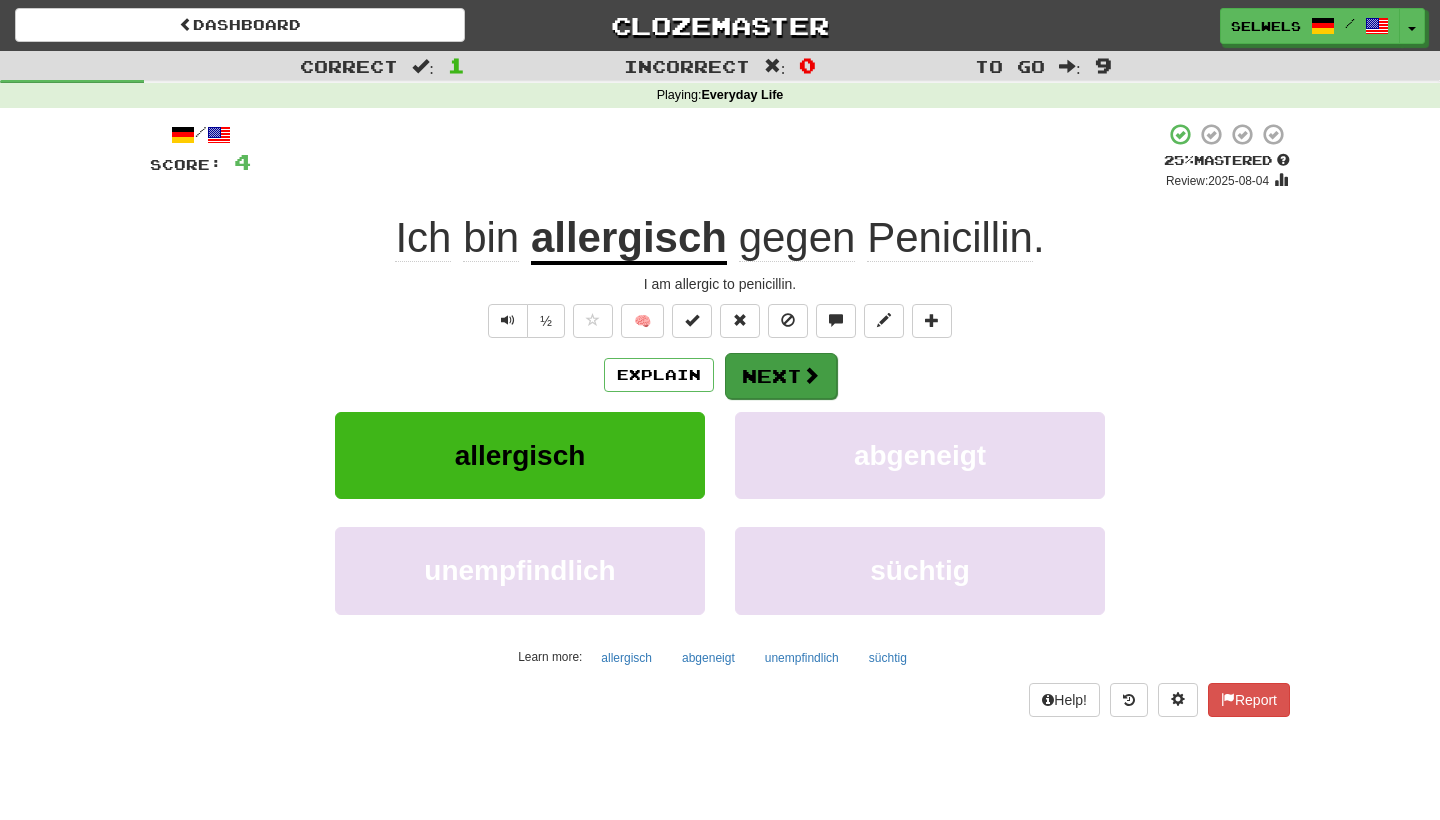 click at bounding box center (811, 375) 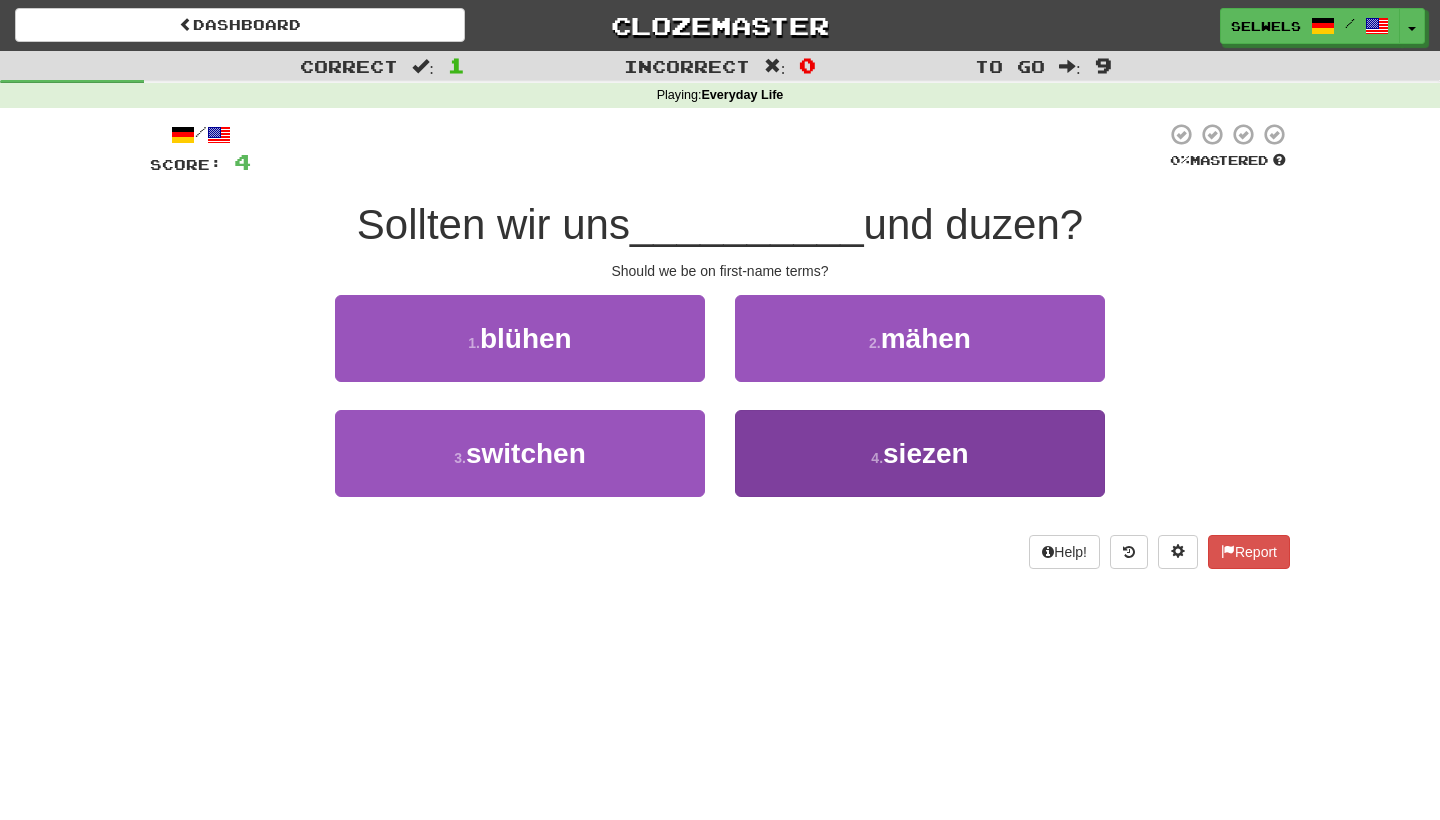 click on "4 .  siezen" at bounding box center (920, 453) 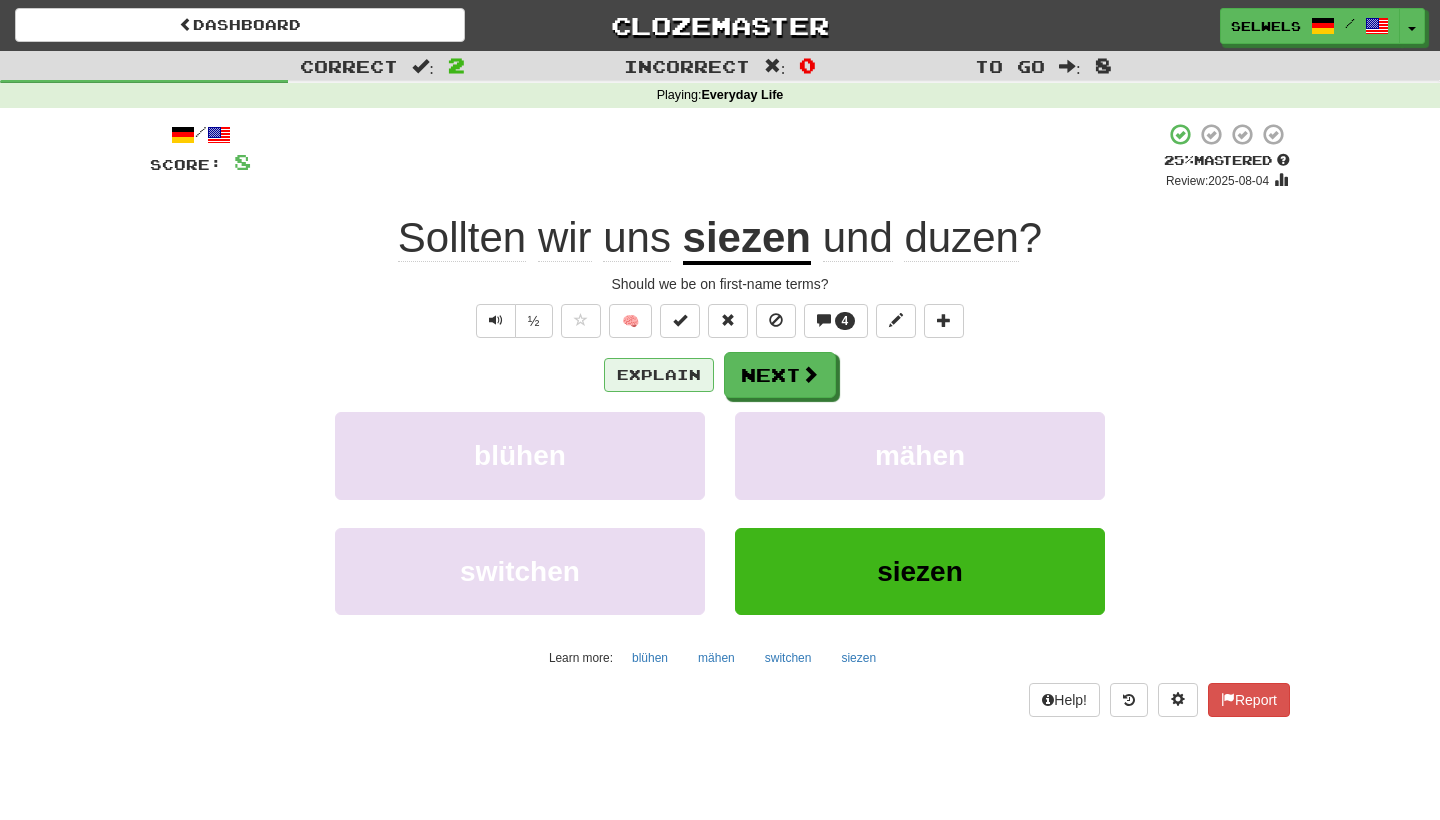 click on "Explain" at bounding box center [659, 375] 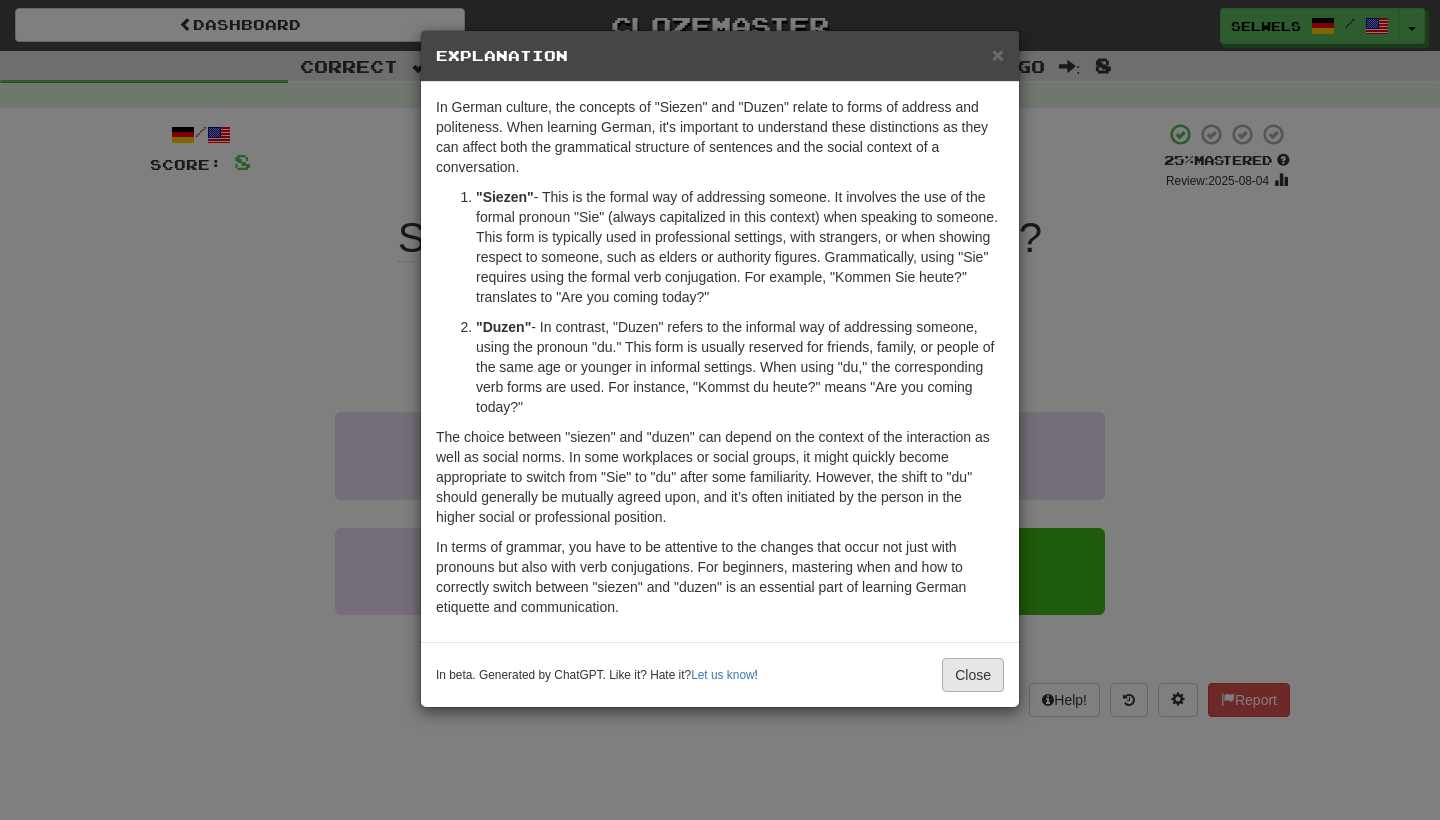 click on "Close" at bounding box center [973, 675] 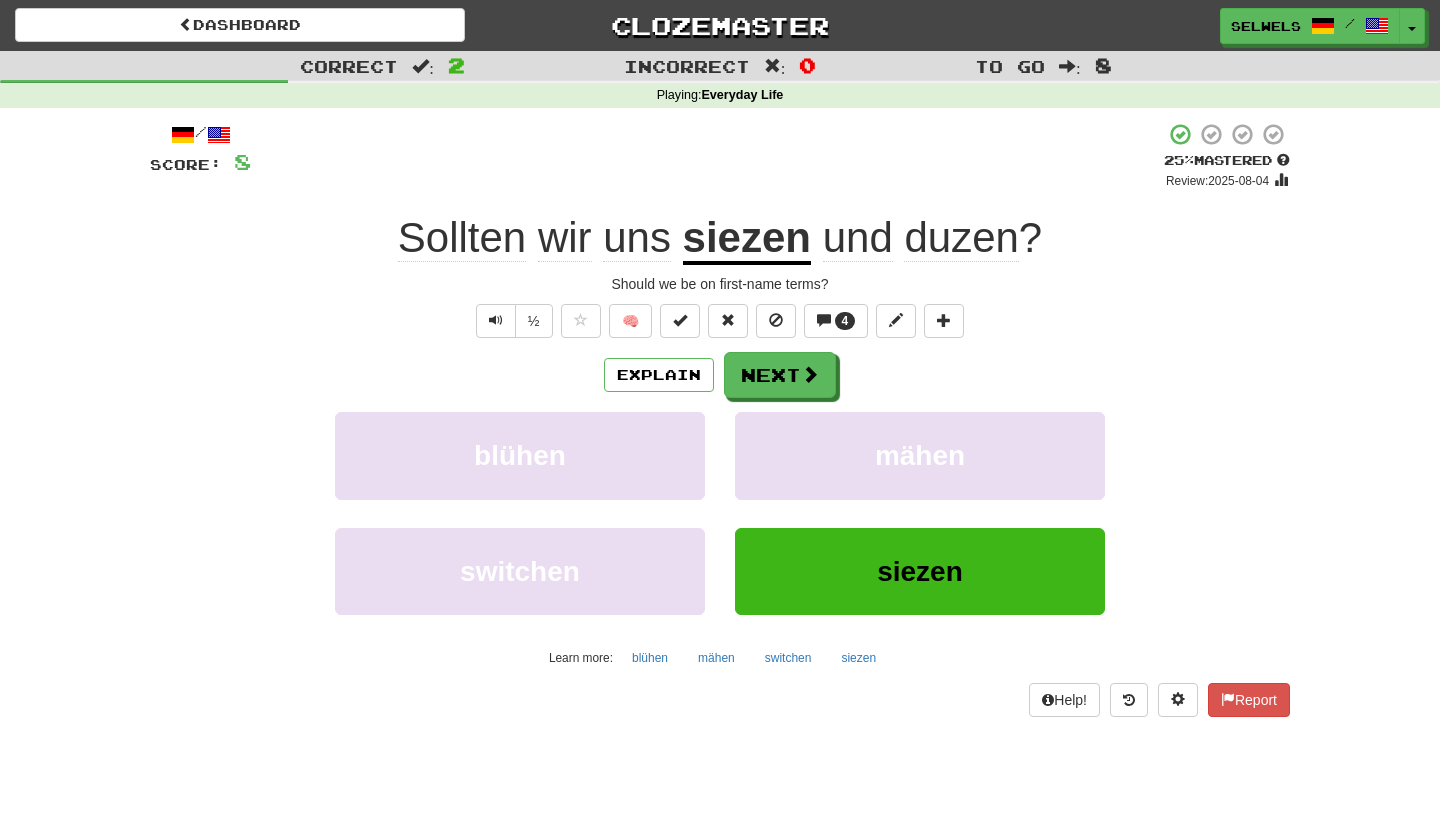 click on "duzen" at bounding box center (961, 238) 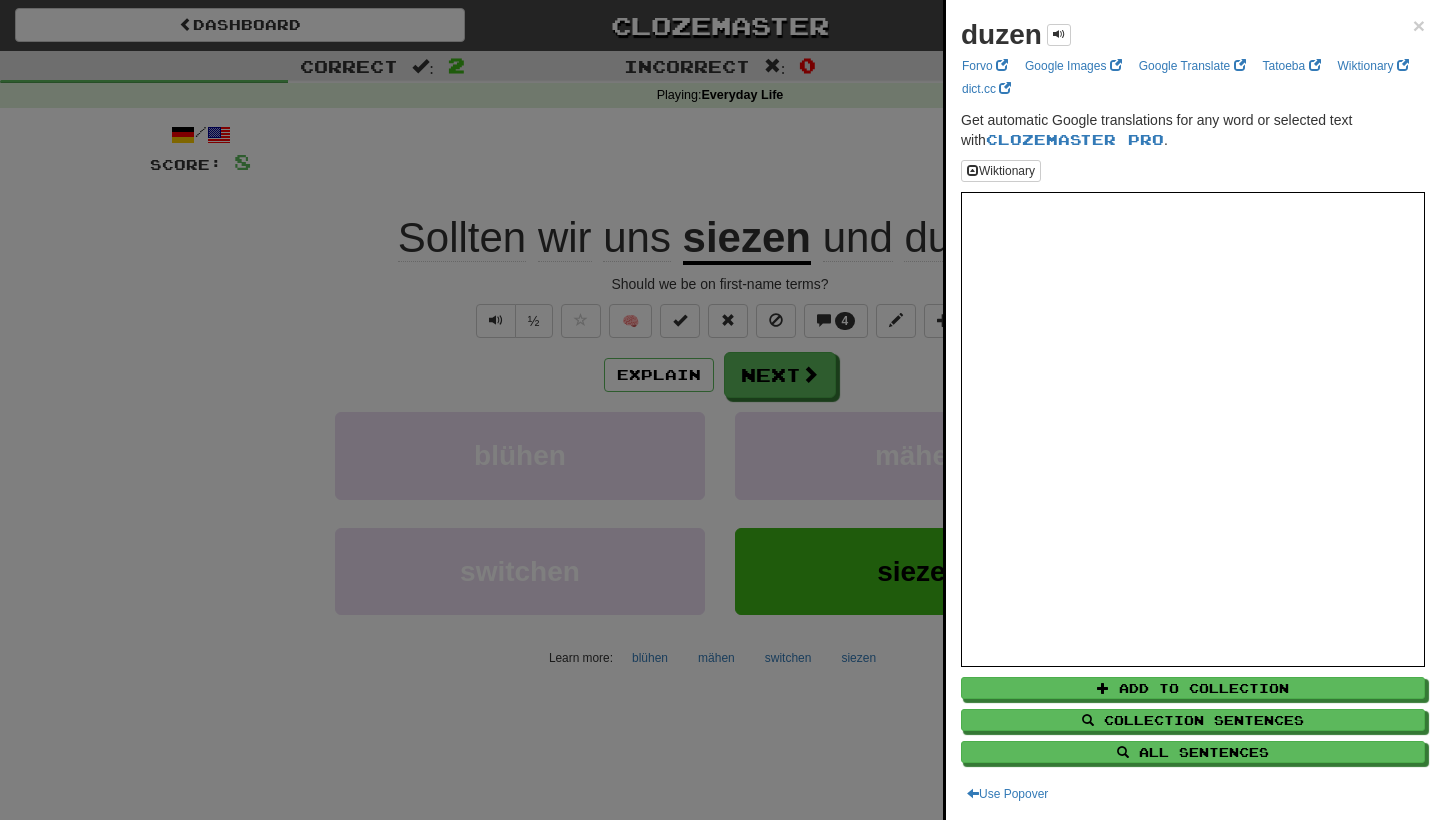 click at bounding box center (720, 410) 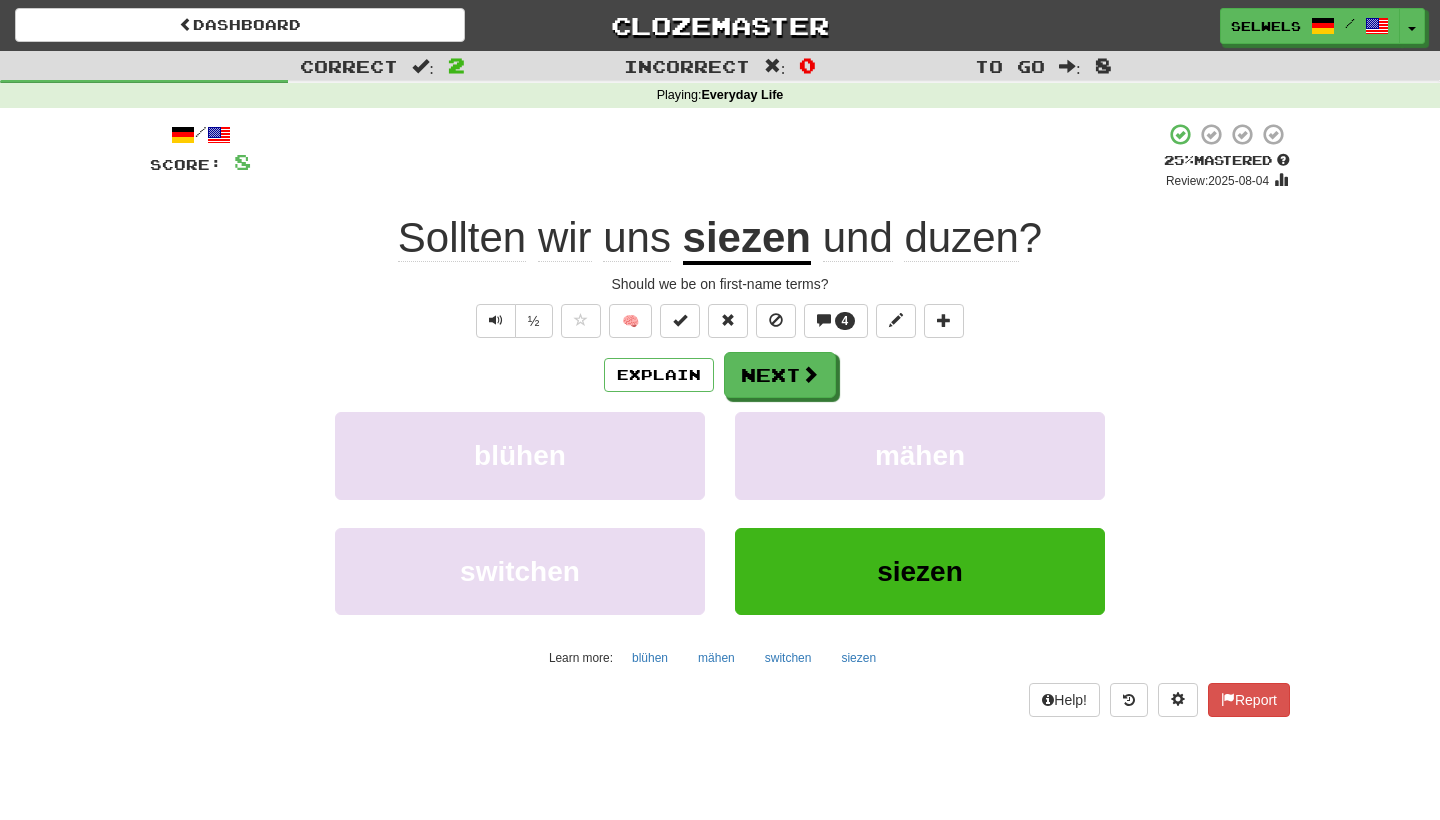 click on "Sollten" 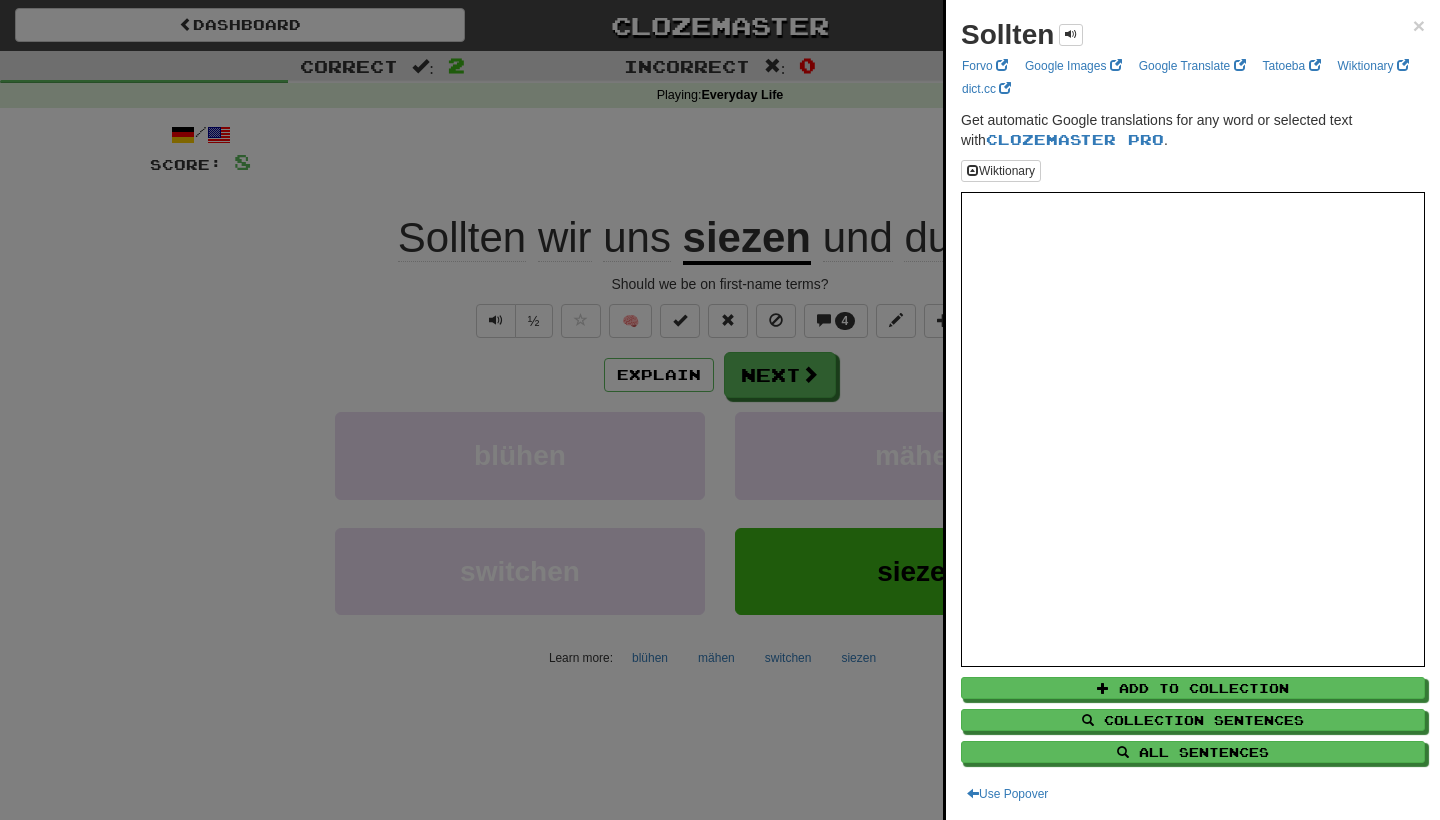 click at bounding box center (720, 410) 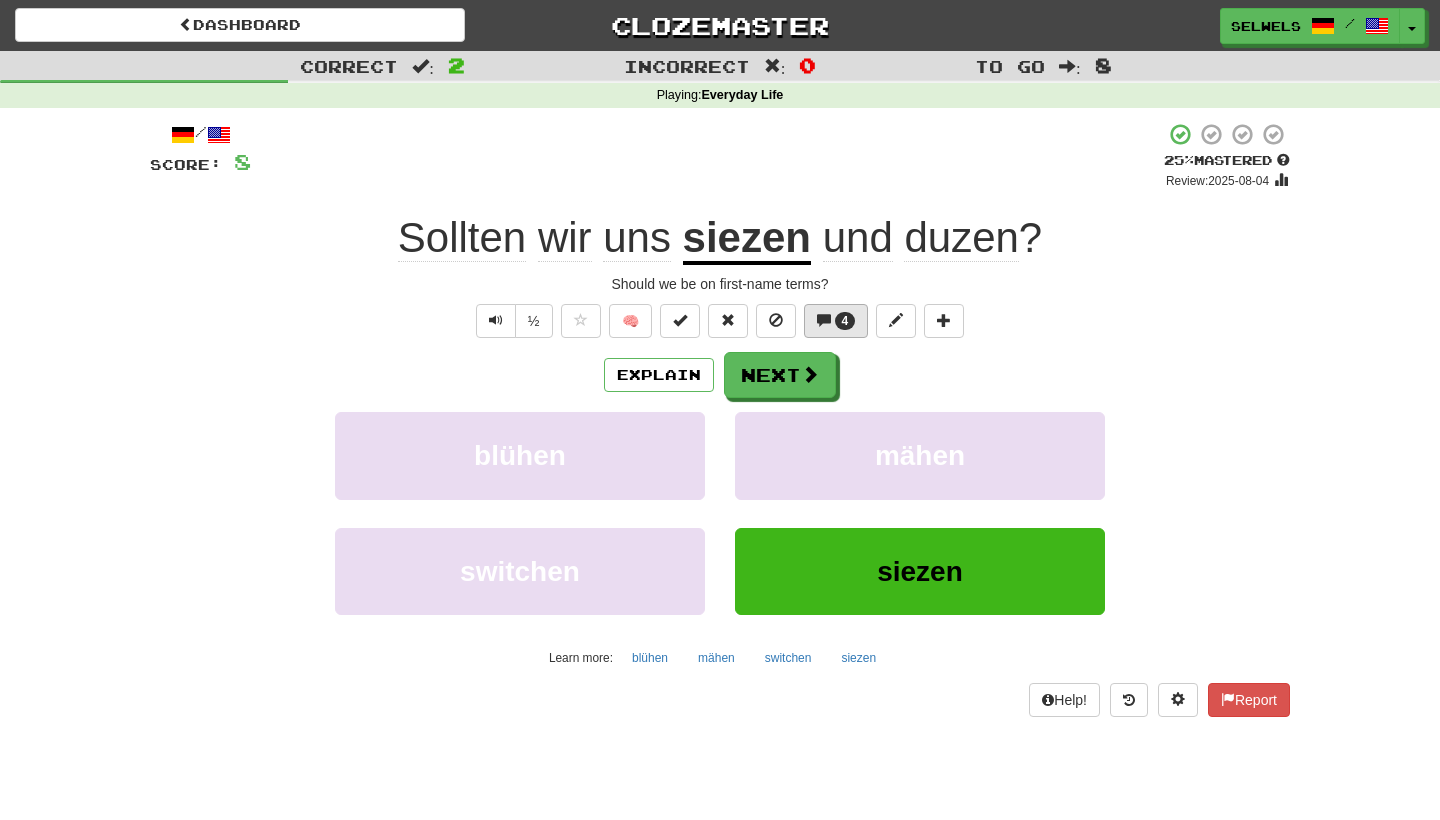click on "4" at bounding box center (845, 321) 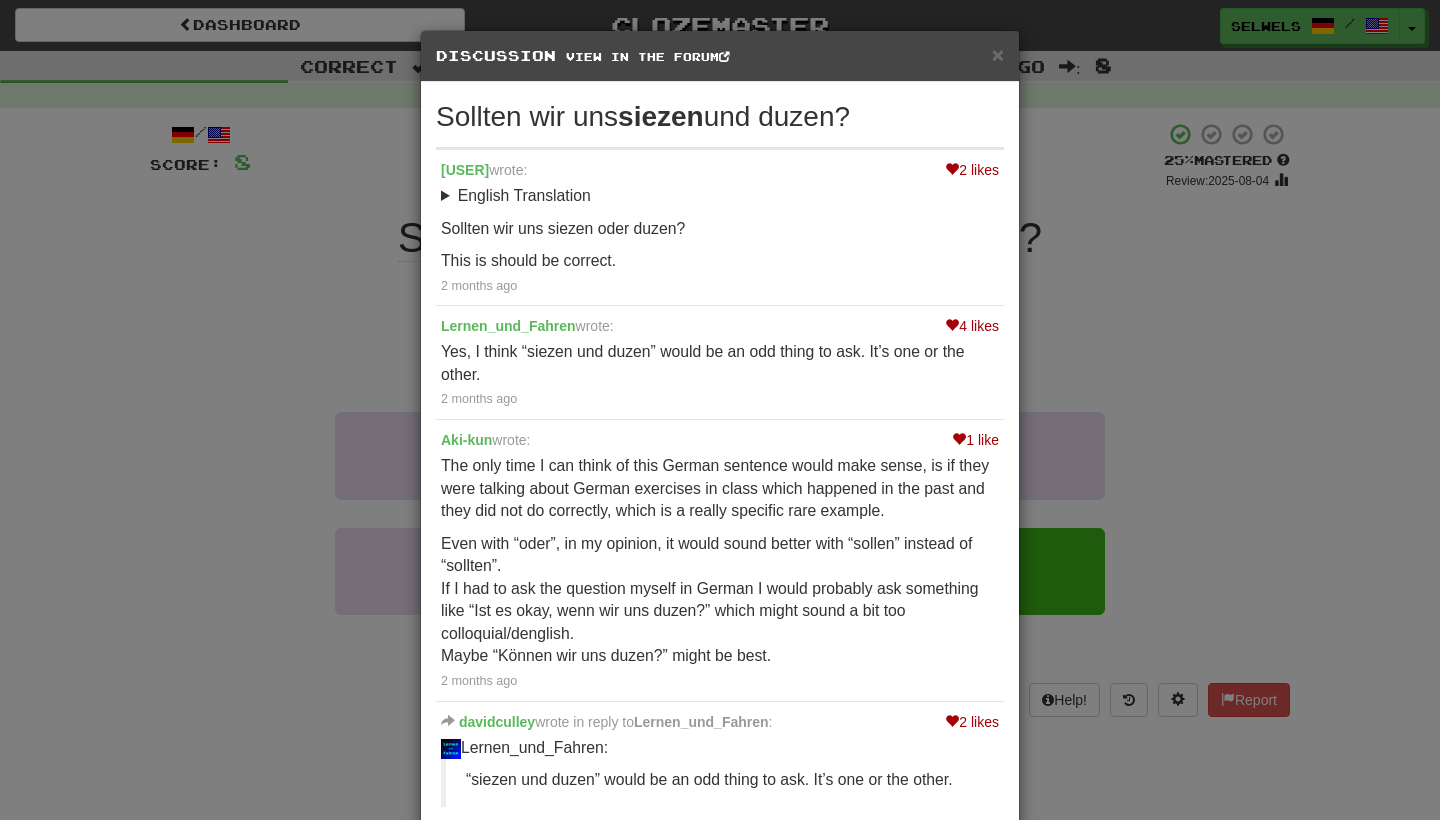 click on "English Translation" at bounding box center [720, 196] 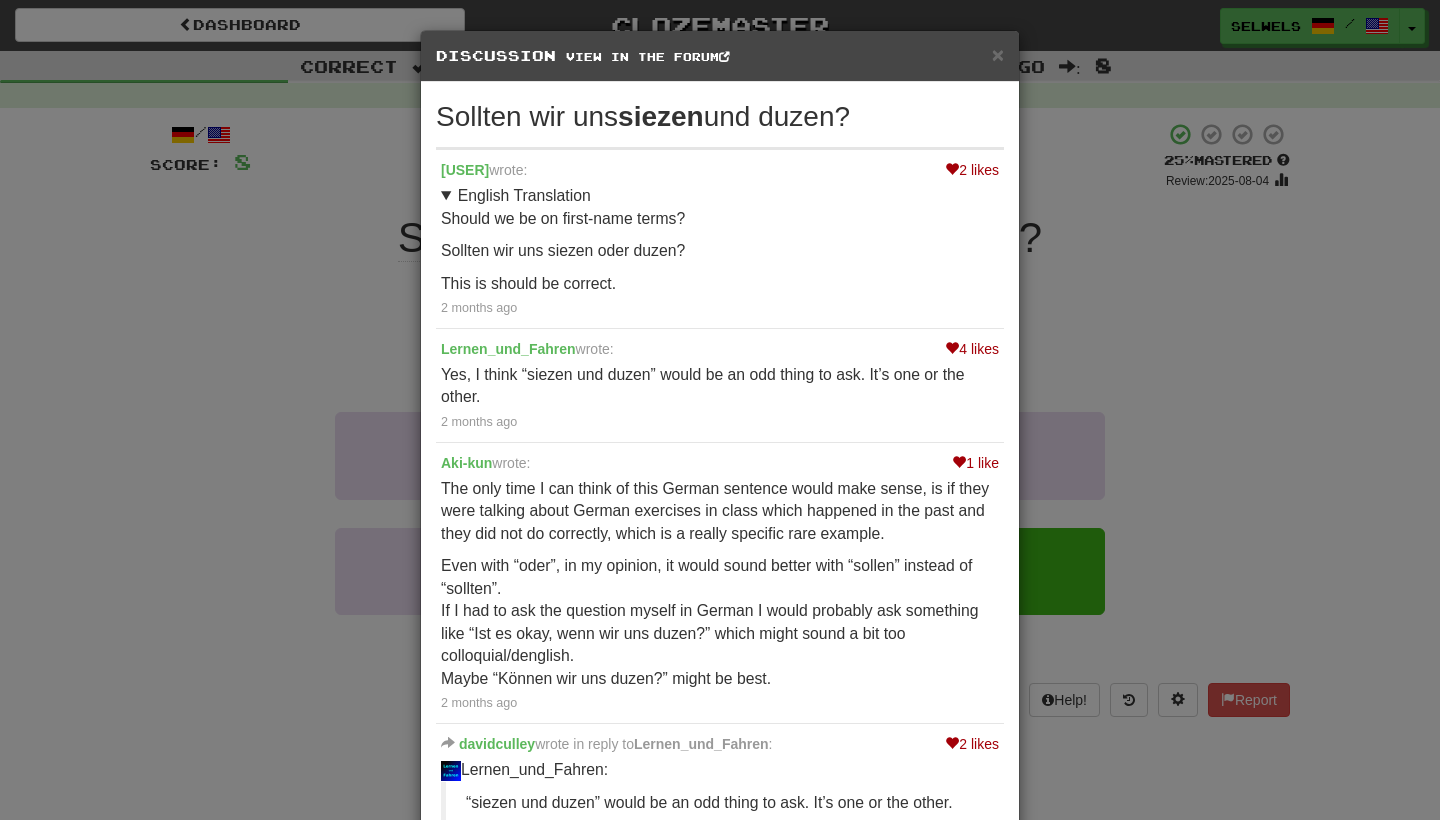 click on "English Translation" at bounding box center [720, 196] 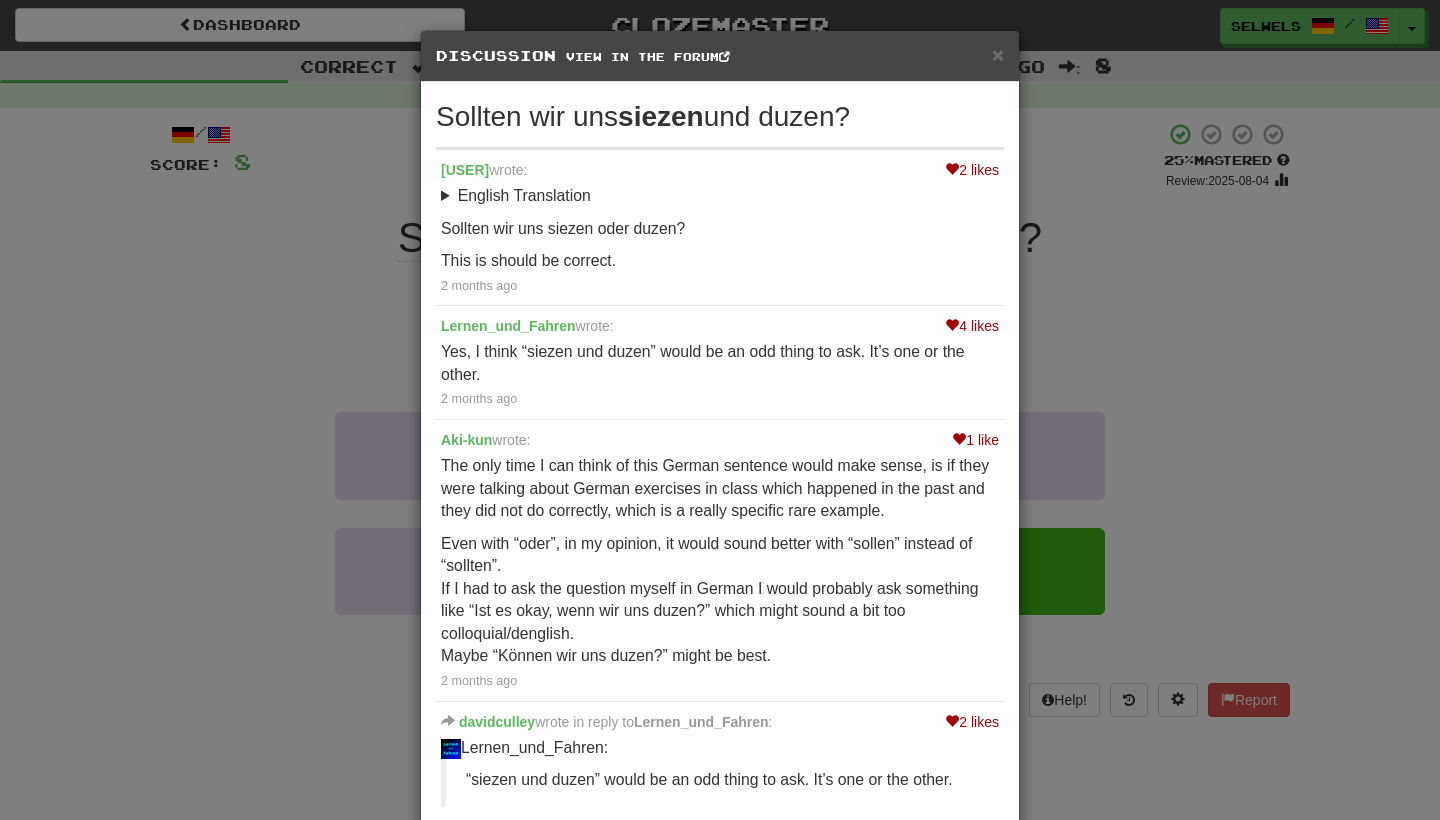 scroll, scrollTop: 0, scrollLeft: 0, axis: both 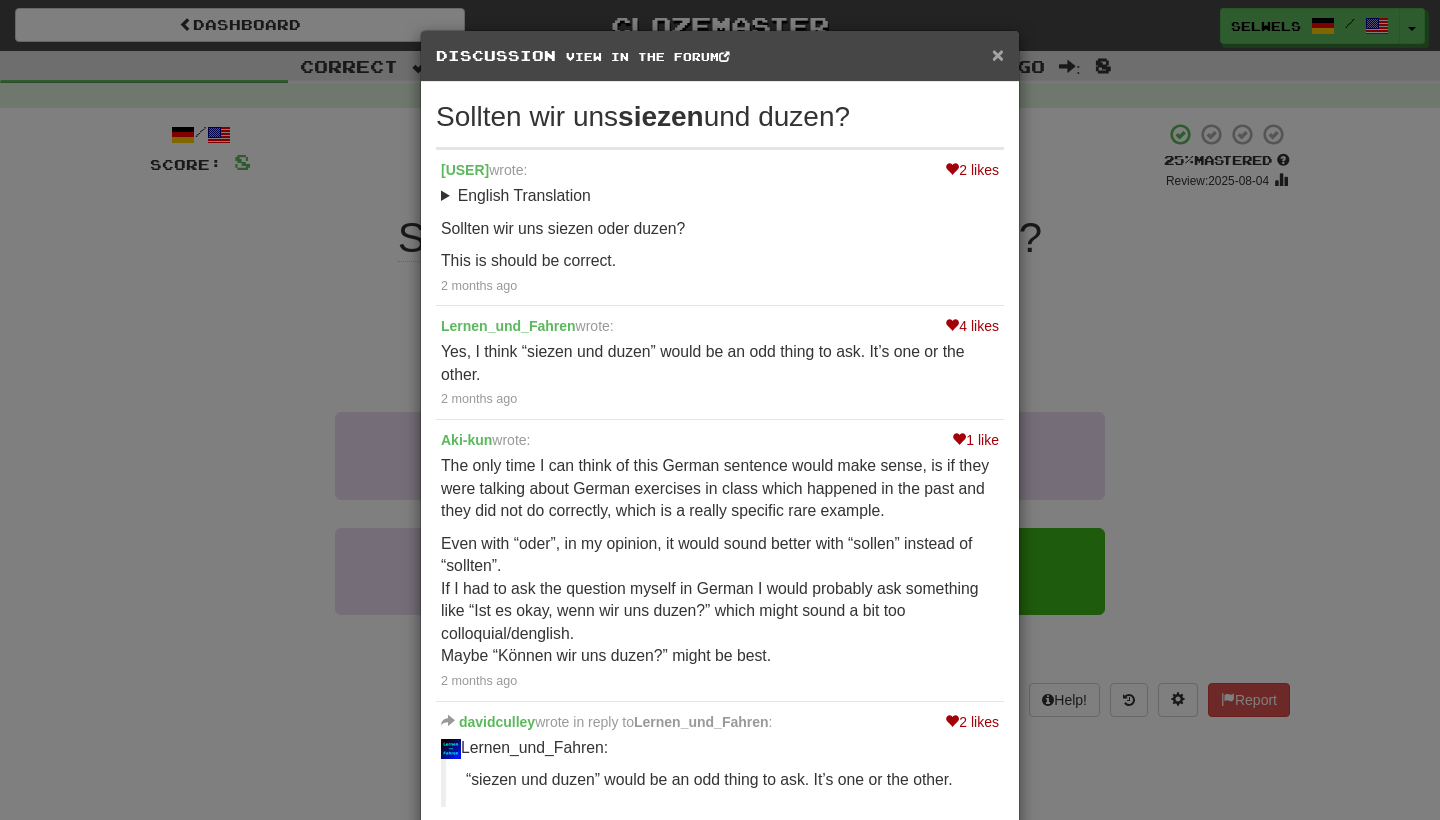click on "×" at bounding box center (998, 54) 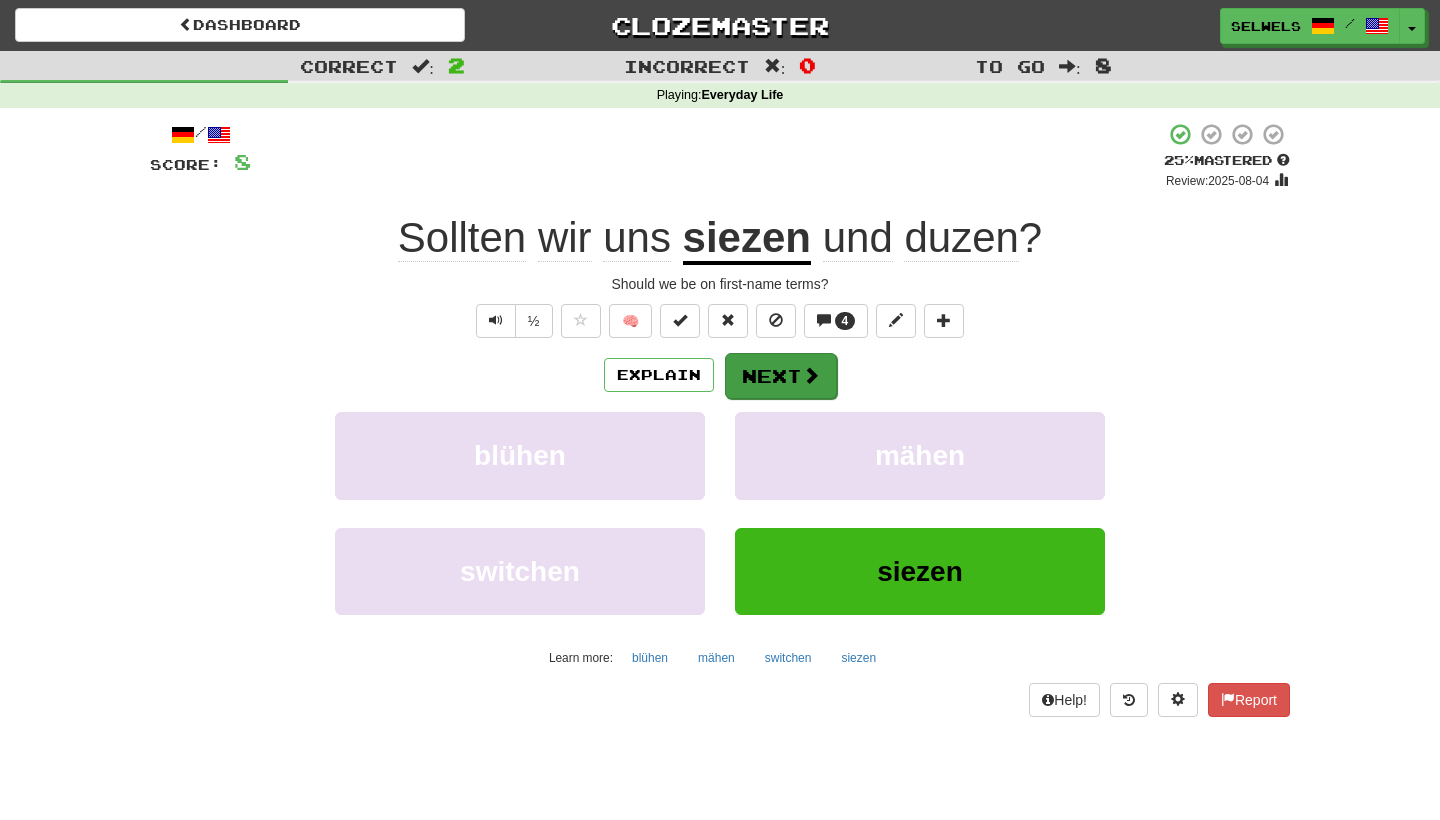click on "Next" at bounding box center [781, 376] 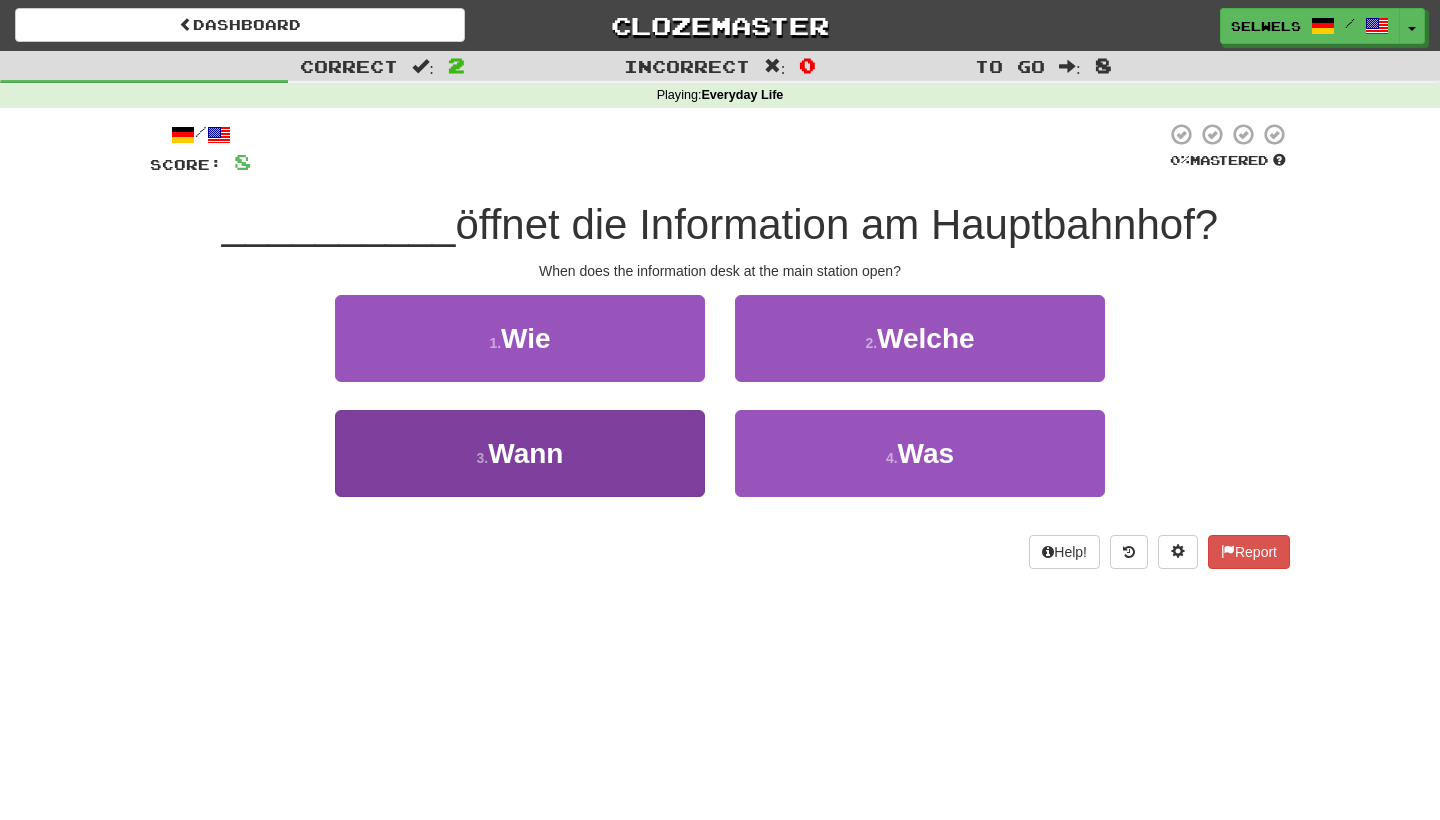 click on "3 .  Wann" at bounding box center (520, 453) 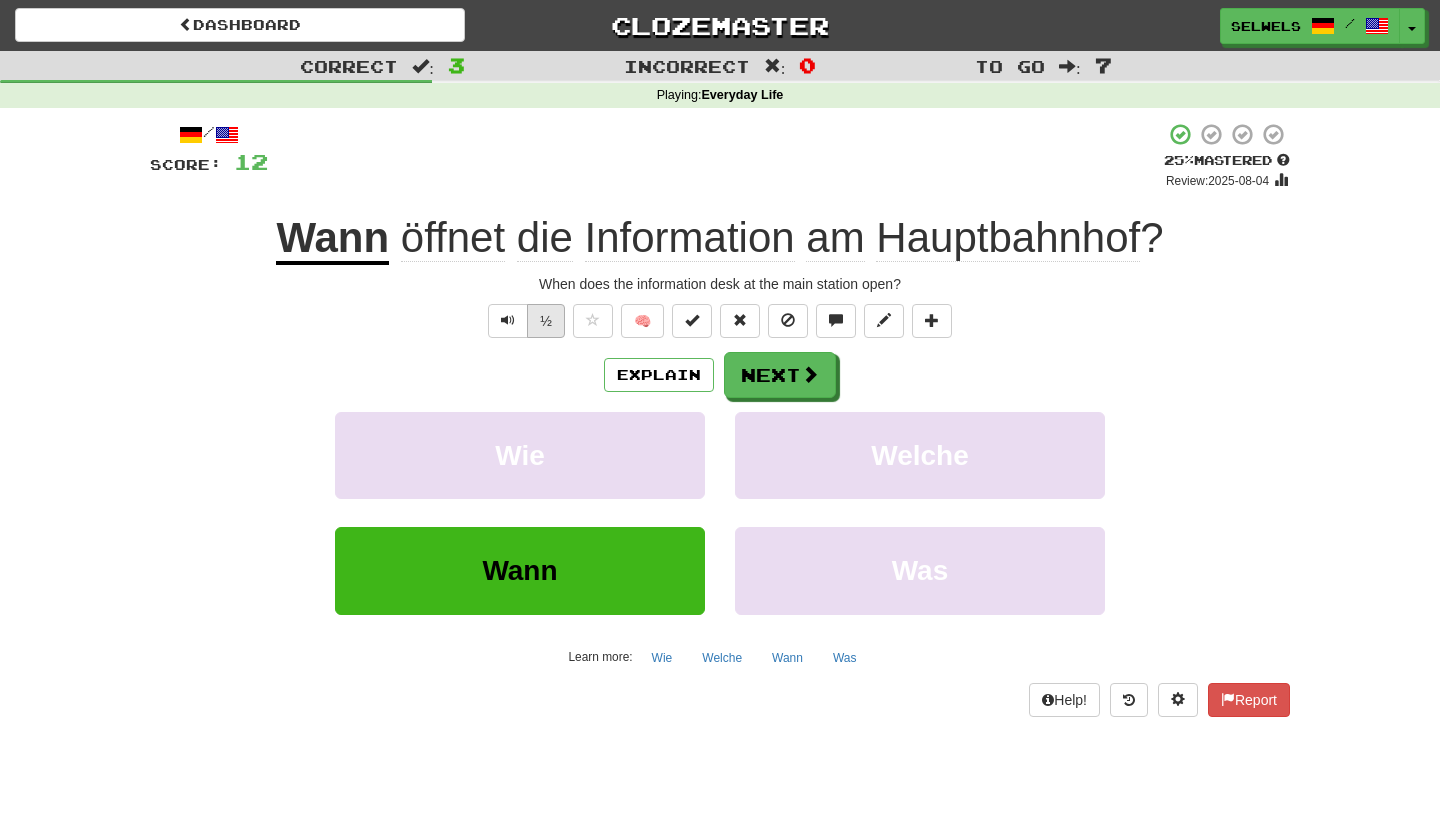 click on "½" at bounding box center [546, 321] 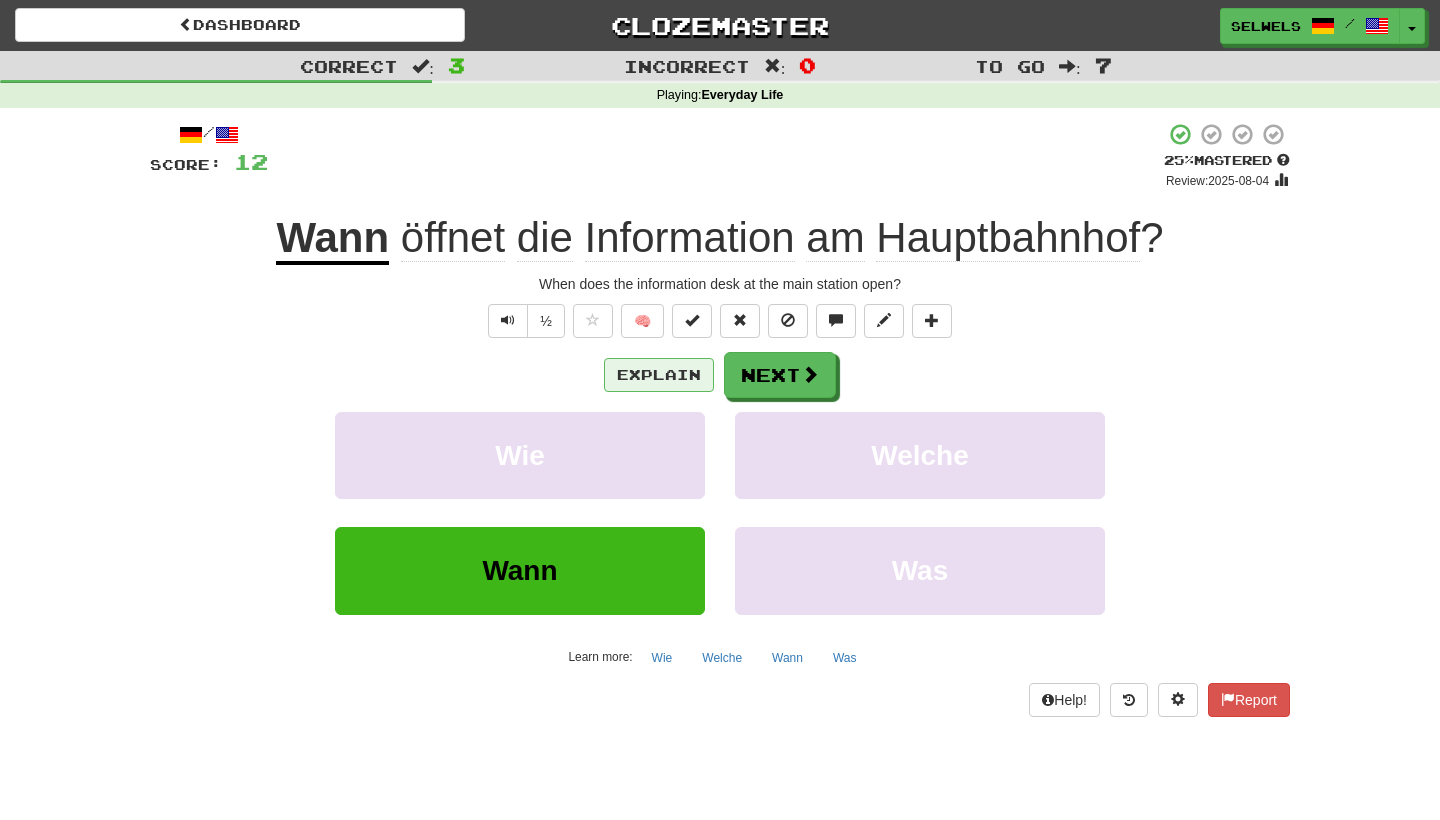 click on "Explain" at bounding box center (659, 375) 